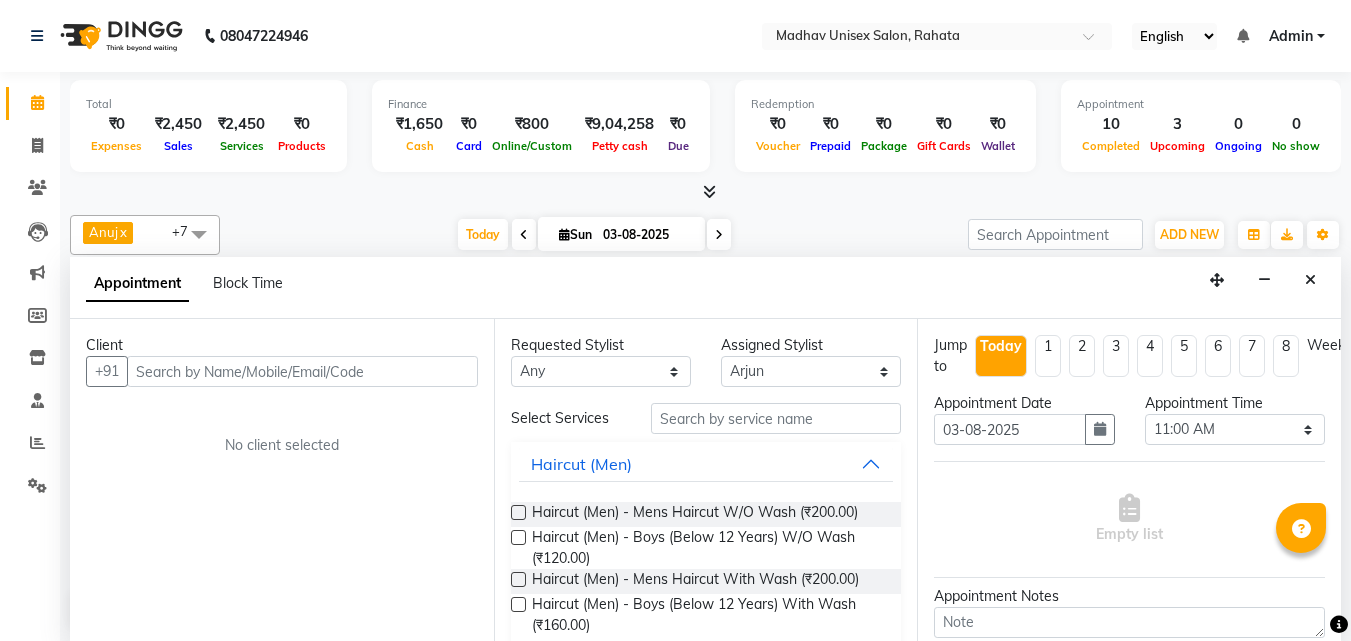 select on "14046" 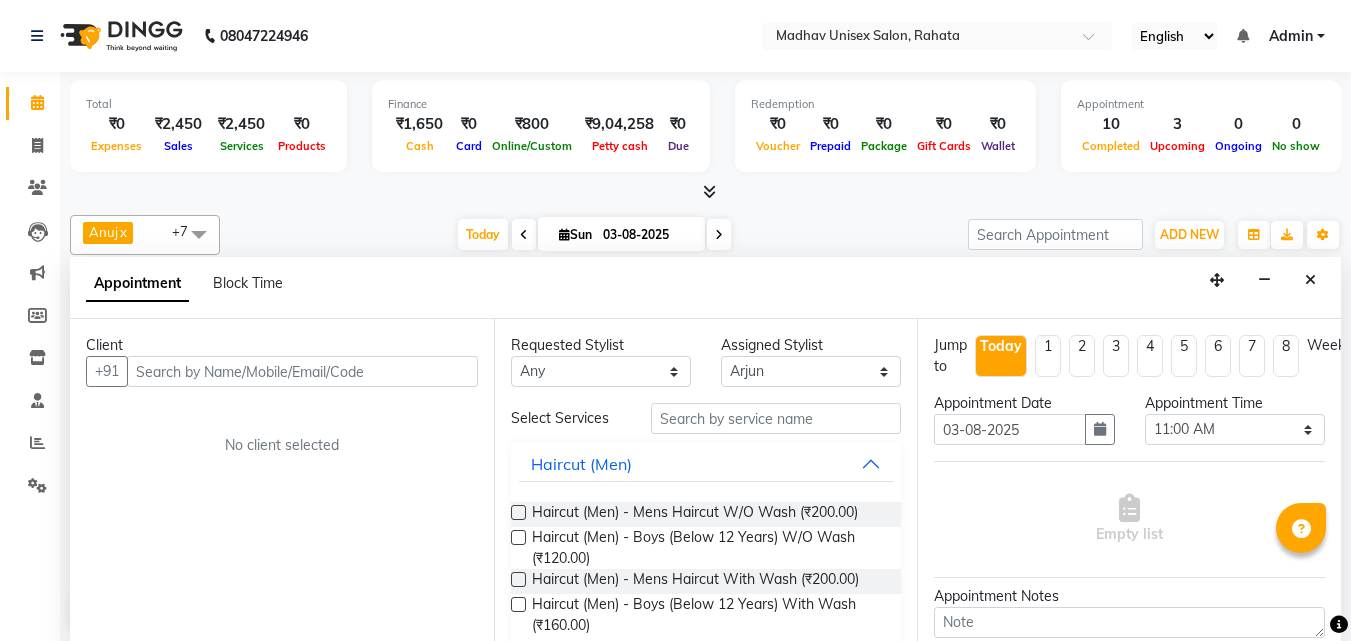 scroll, scrollTop: 0, scrollLeft: 0, axis: both 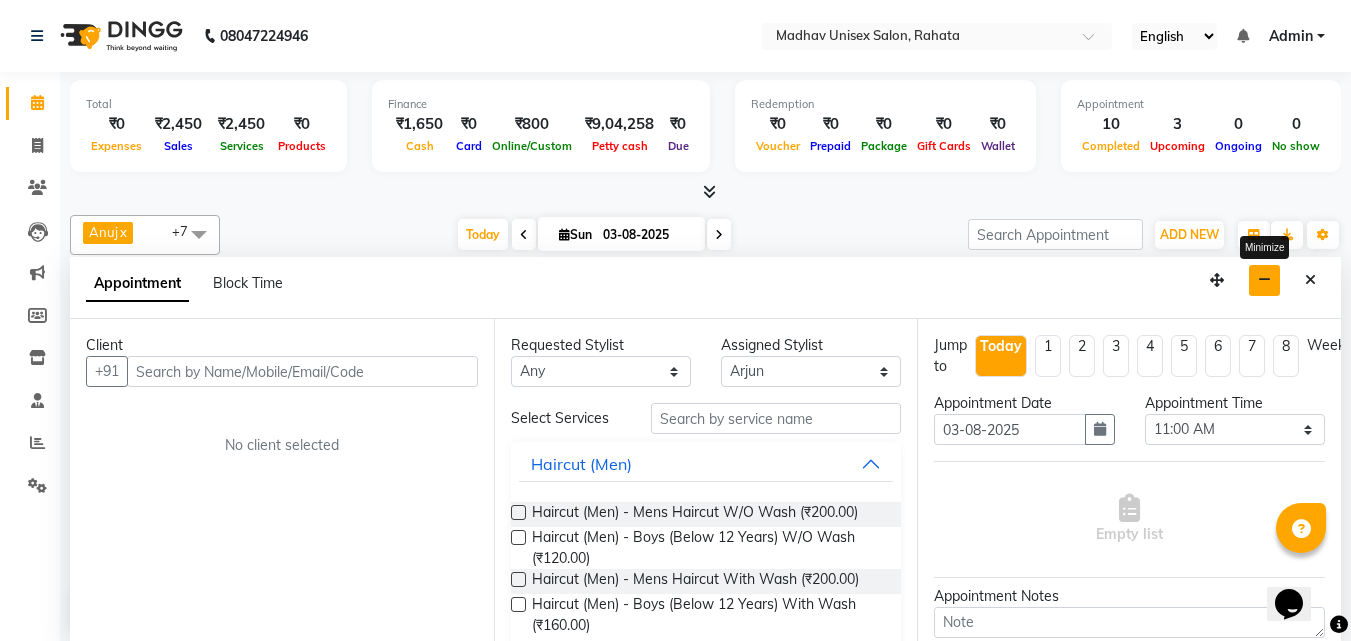 click at bounding box center (1264, 280) 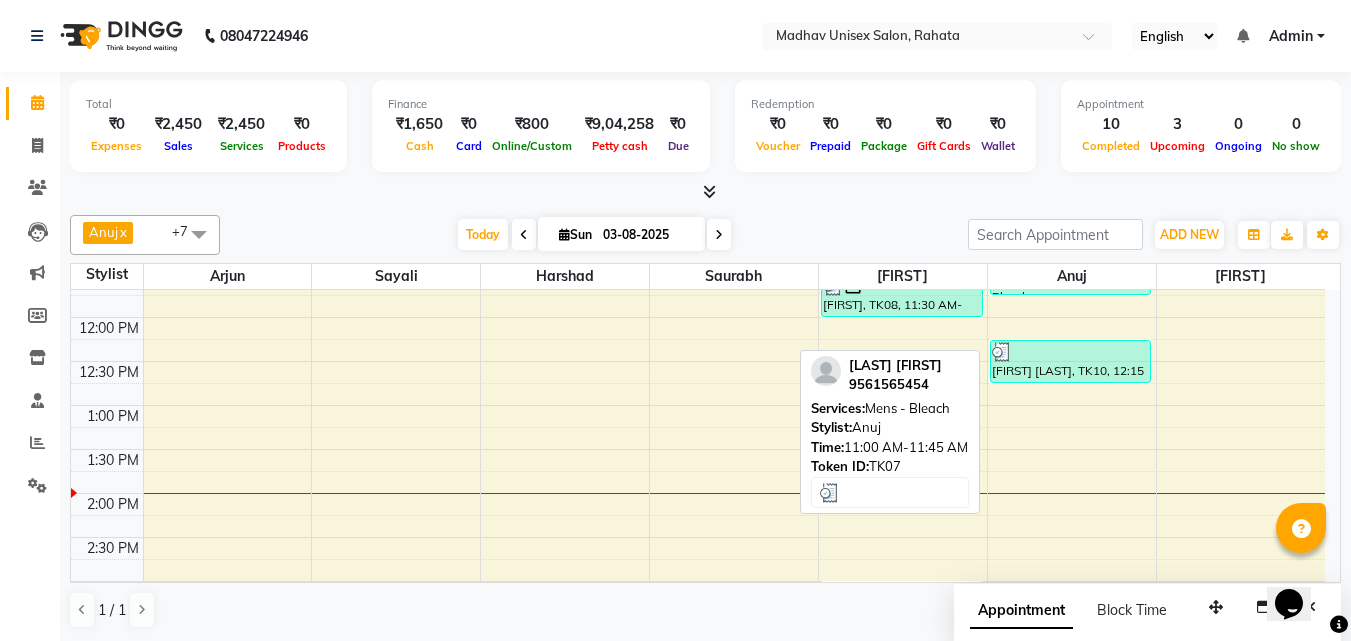 scroll, scrollTop: 511, scrollLeft: 0, axis: vertical 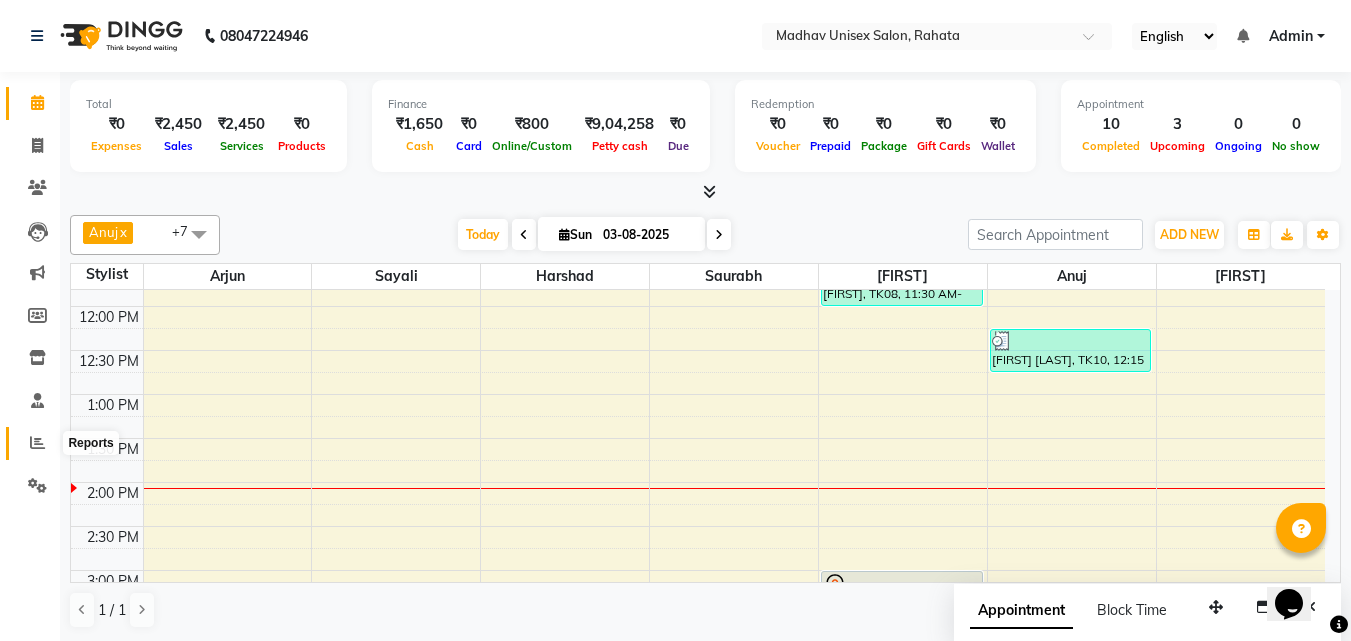 click 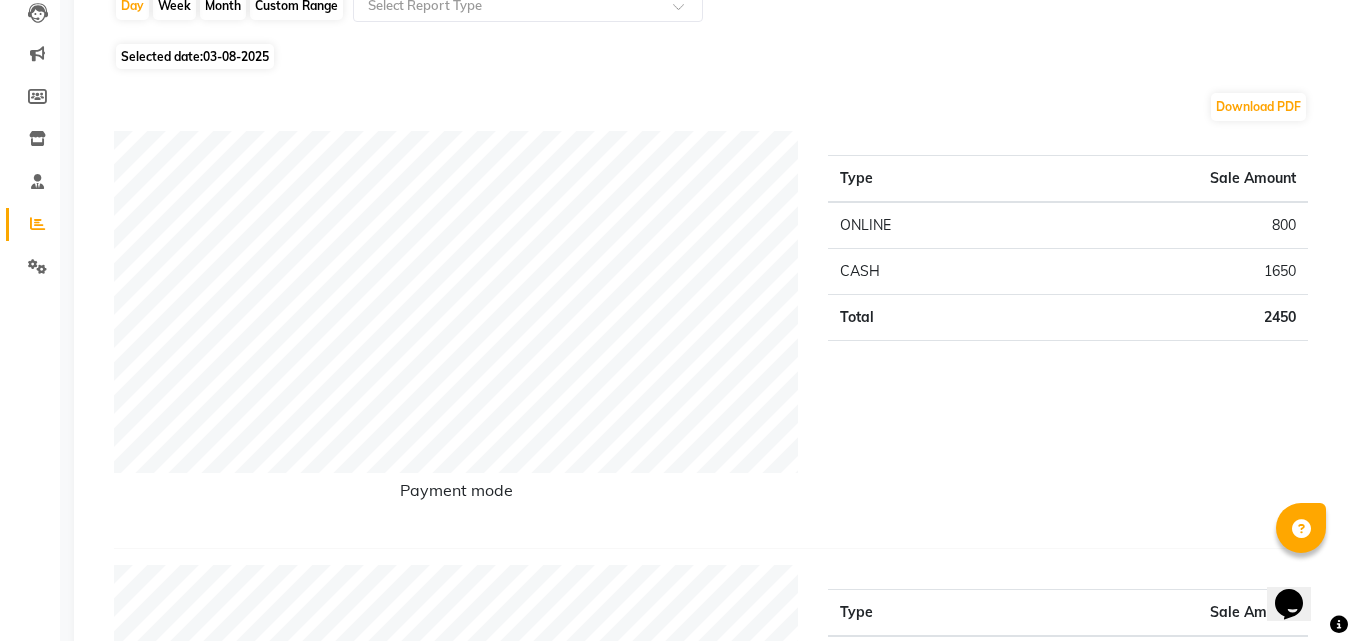 scroll, scrollTop: 0, scrollLeft: 0, axis: both 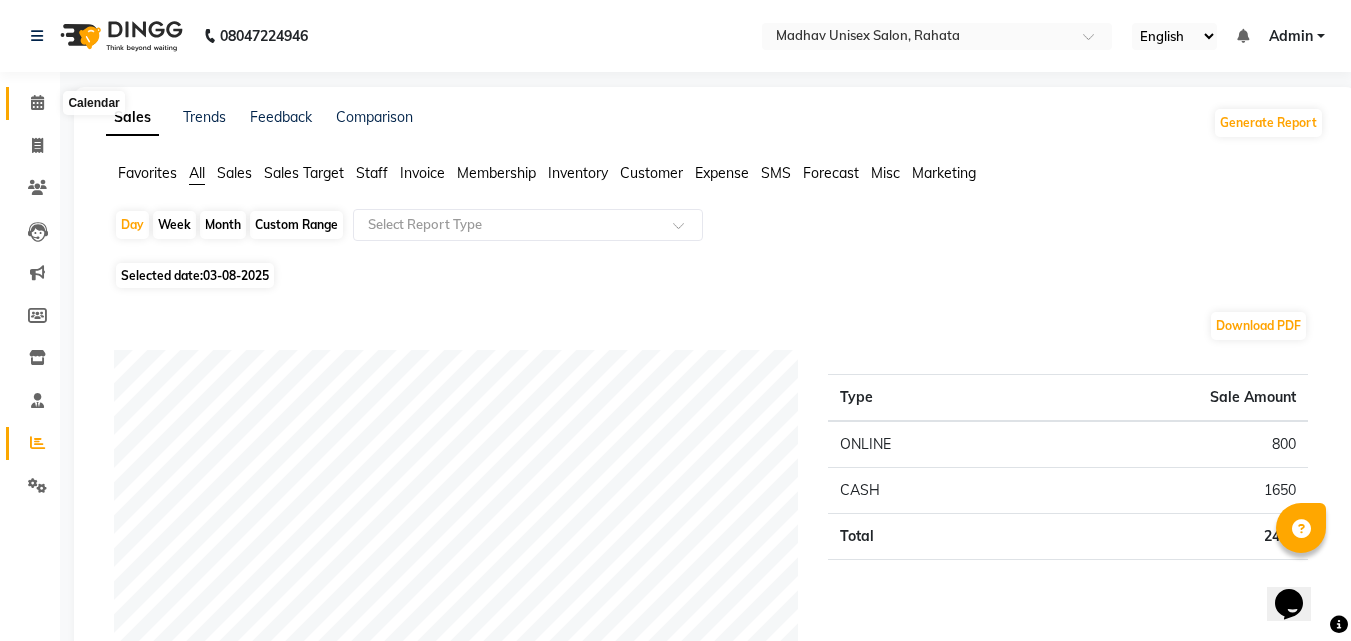 click 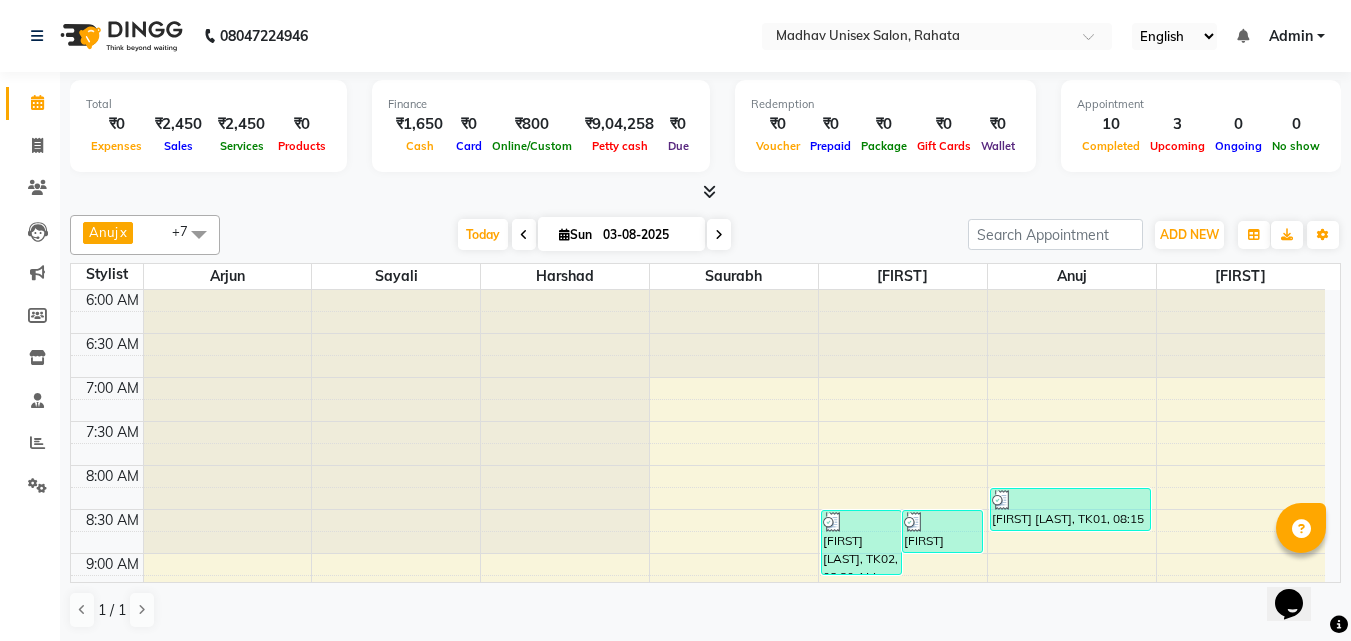 click at bounding box center [719, 235] 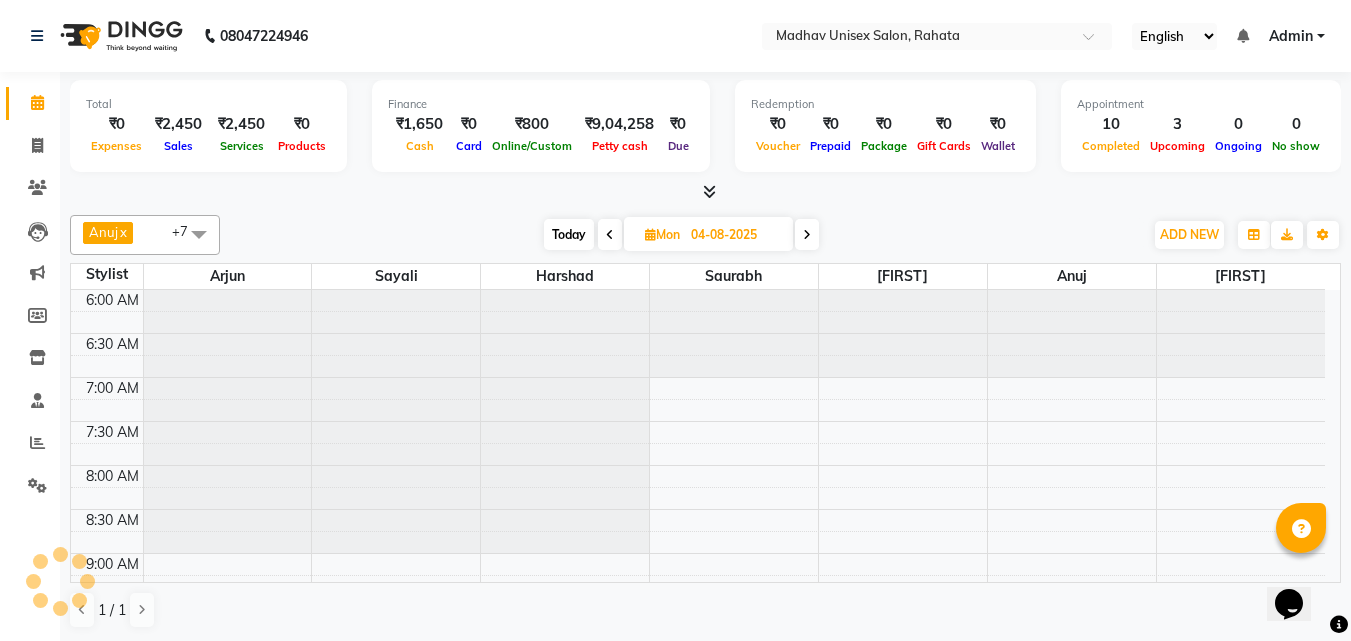 scroll, scrollTop: 705, scrollLeft: 0, axis: vertical 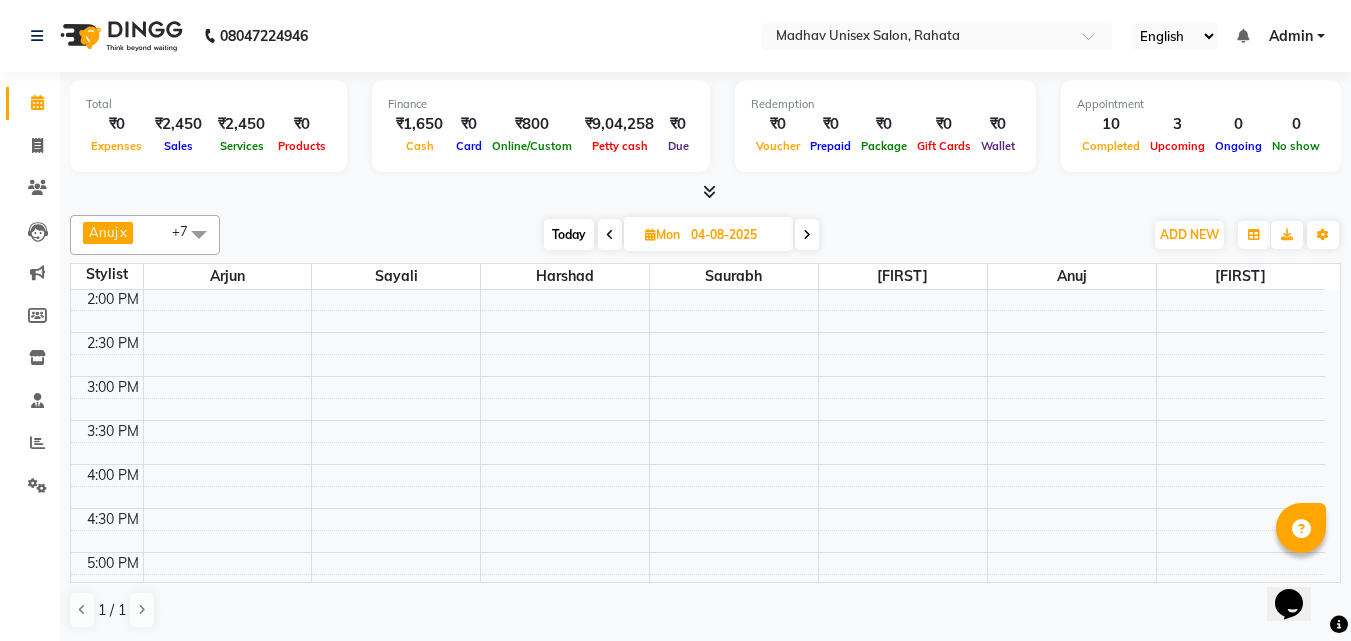 click at bounding box center (807, 235) 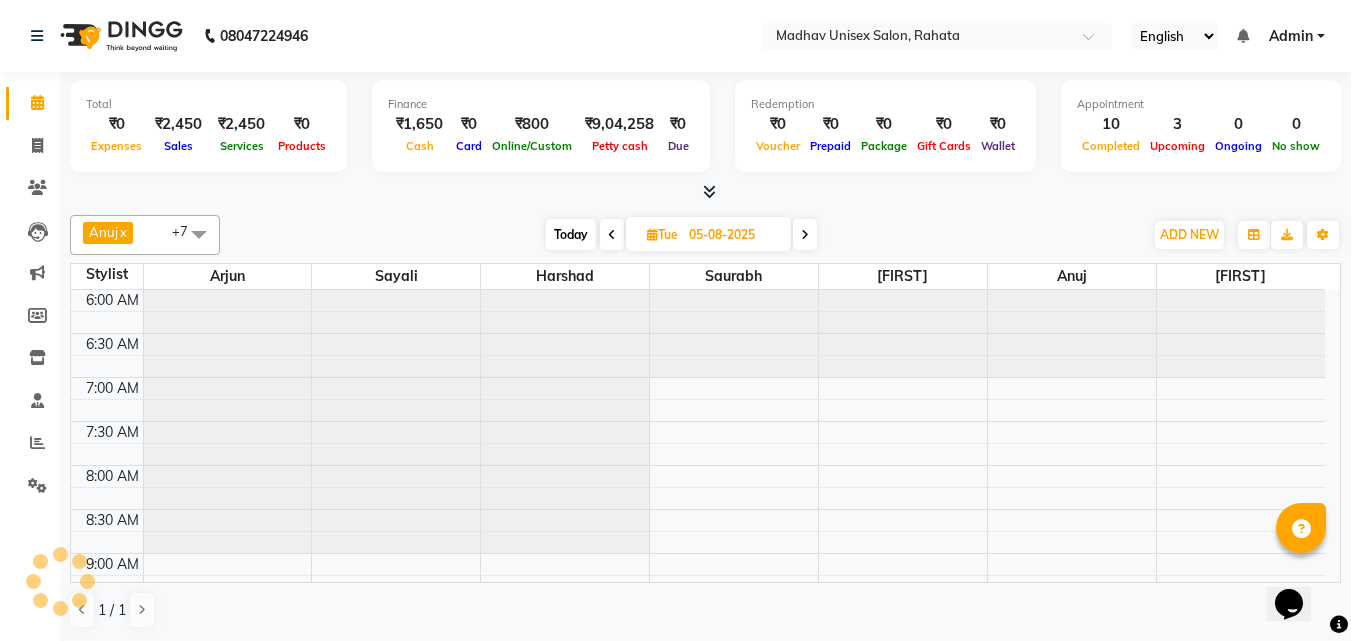 scroll, scrollTop: 705, scrollLeft: 0, axis: vertical 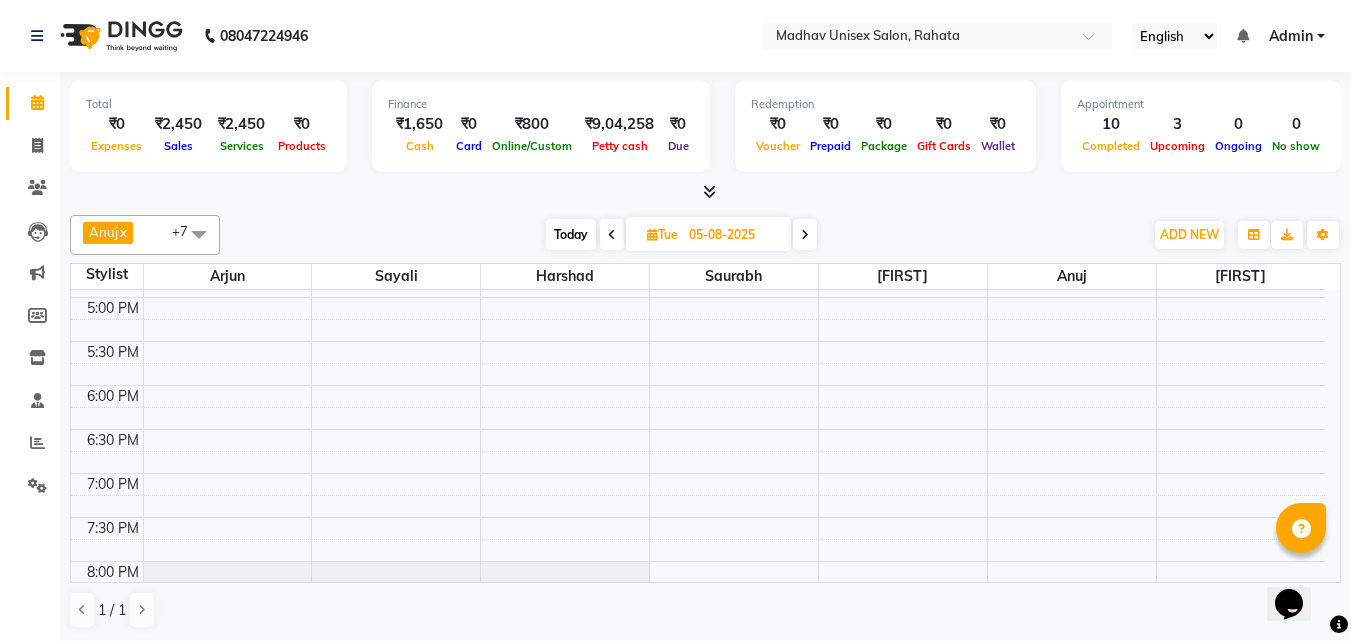 click on "1 / 1" at bounding box center (705, 610) 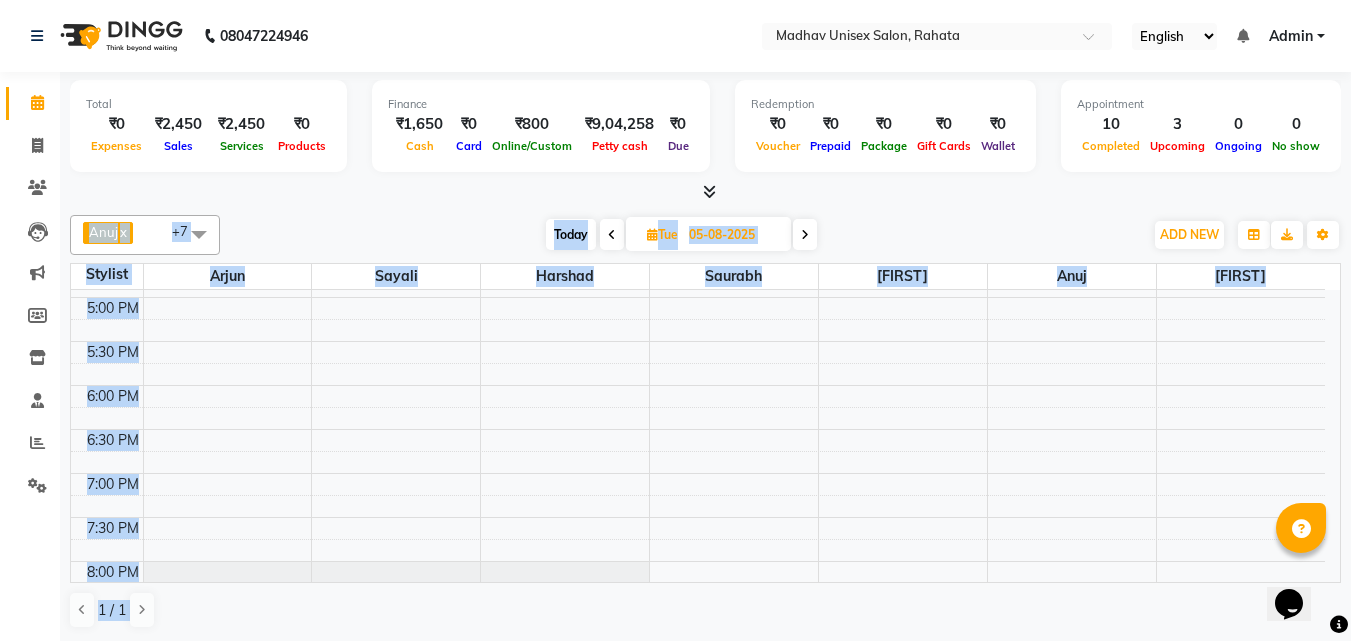 drag, startPoint x: 1335, startPoint y: 610, endPoint x: 1040, endPoint y: 229, distance: 481.8568 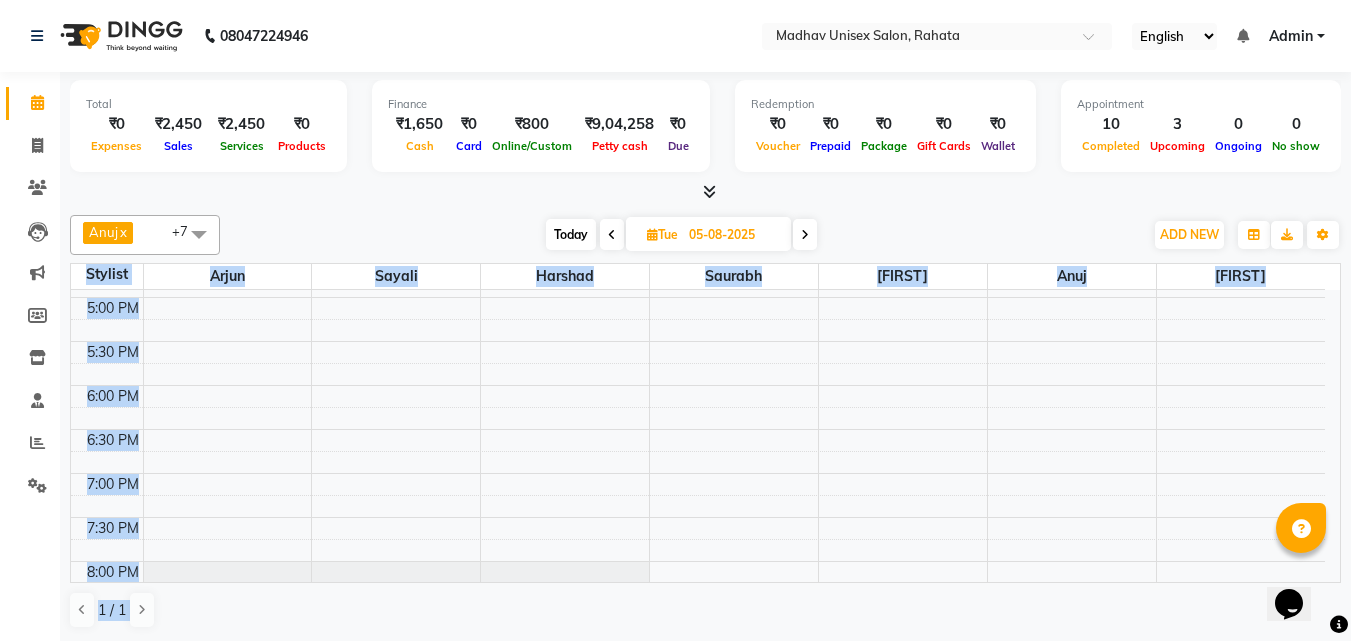 click on "Today  Tue 05-08-2025" at bounding box center (681, 235) 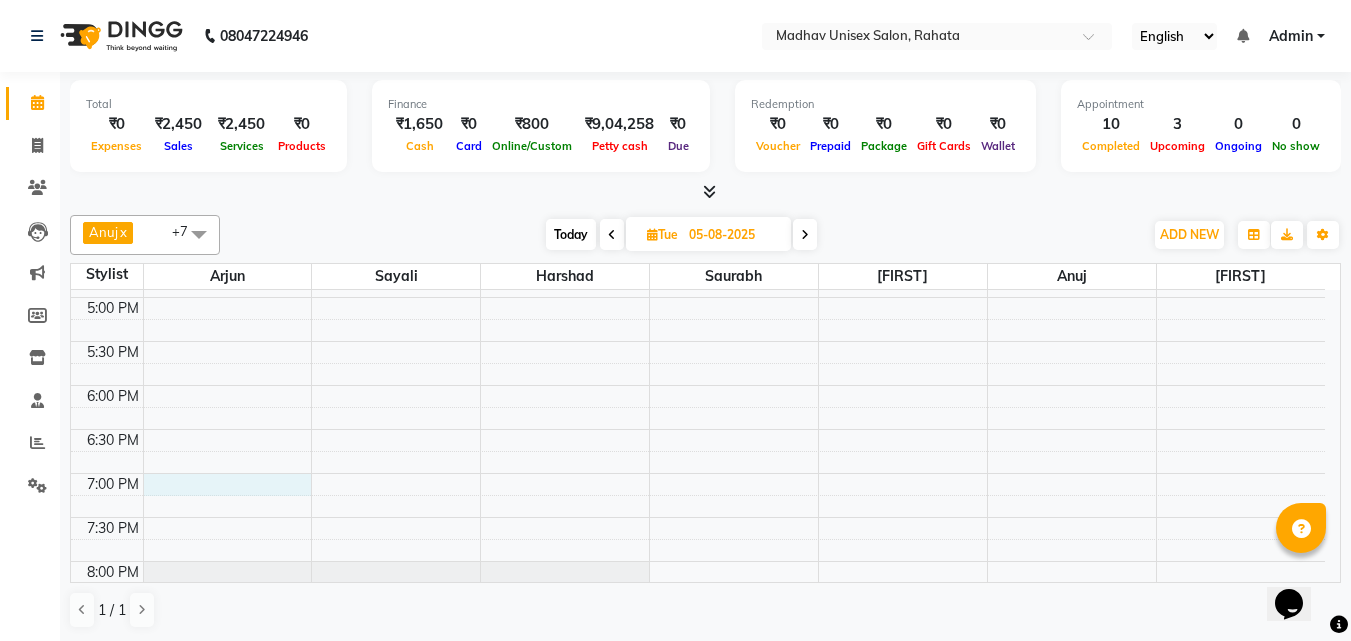 click on "6:00 AM 6:30 AM 7:00 AM 7:30 AM 8:00 AM 8:30 AM 9:00 AM 9:30 AM 10:00 AM 10:30 AM 11:00 AM 11:30 AM 12:00 PM 12:30 PM 1:00 PM 1:30 PM 2:00 PM 2:30 PM 3:00 PM 3:30 PM 4:00 PM 4:30 PM 5:00 PM 5:30 PM 6:00 PM 6:30 PM 7:00 PM 7:30 PM 8:00 PM 8:30 PM 9:00 PM 9:30 PM 10:00 PM 10:30 PM" at bounding box center (698, 77) 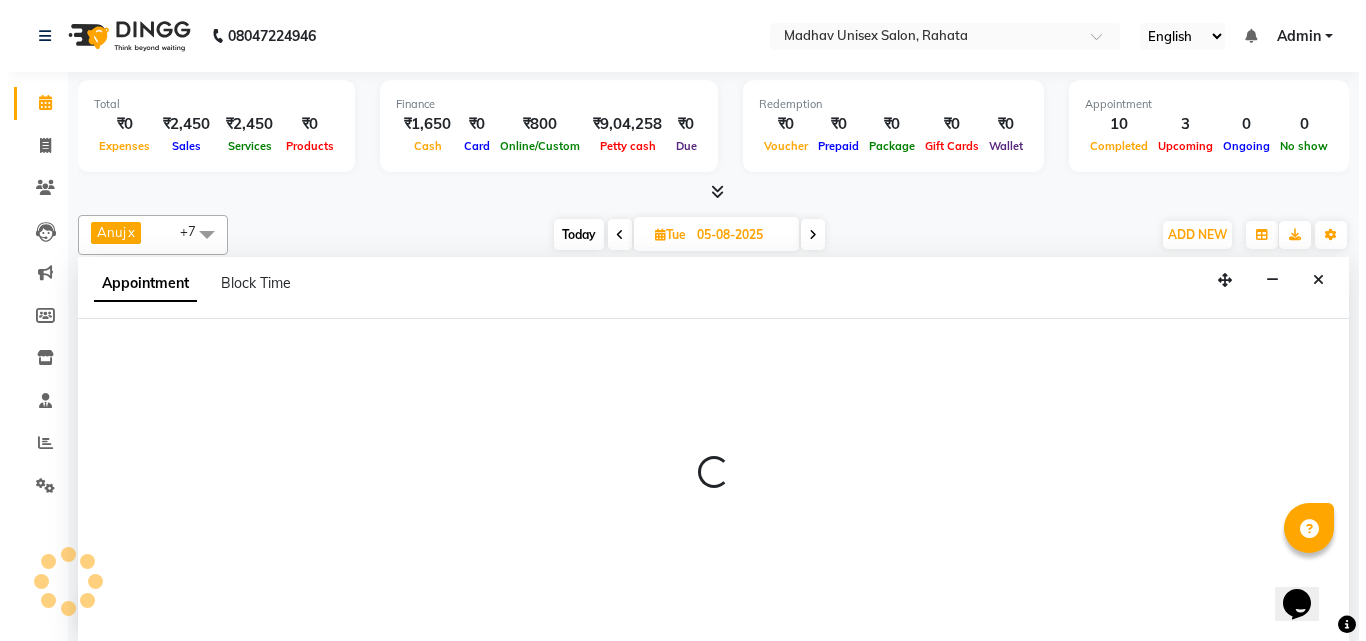 scroll, scrollTop: 1, scrollLeft: 0, axis: vertical 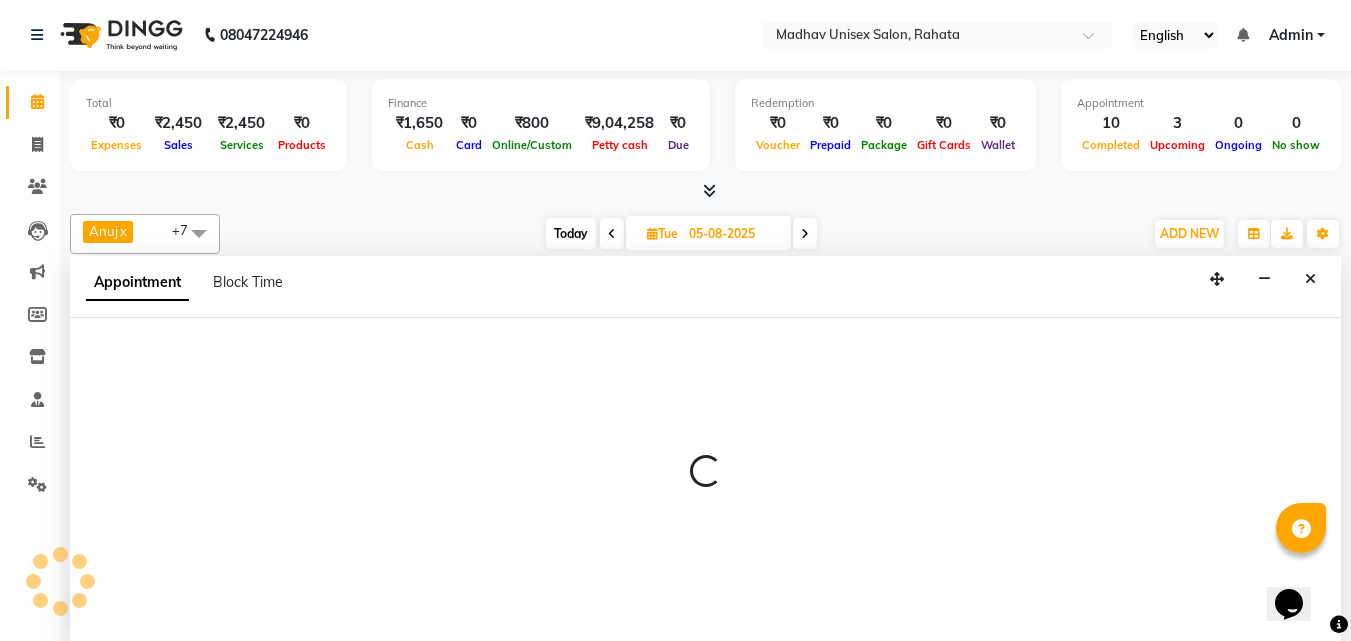 select on "14046" 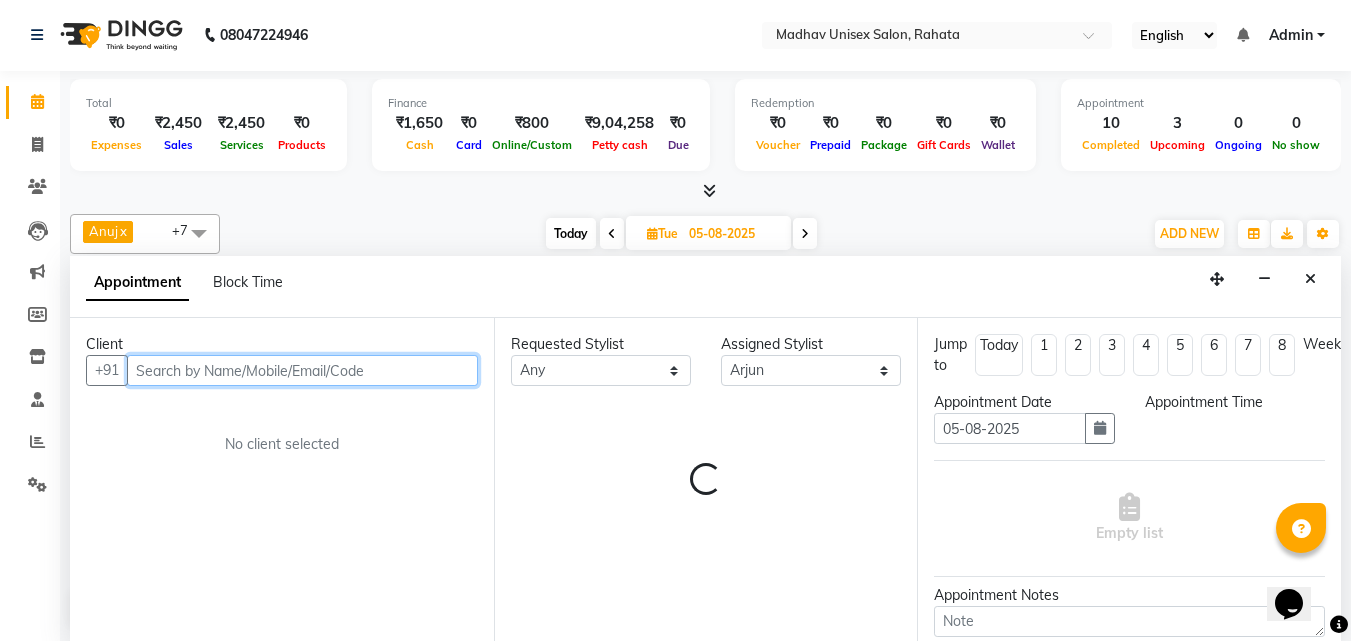 select on "1140" 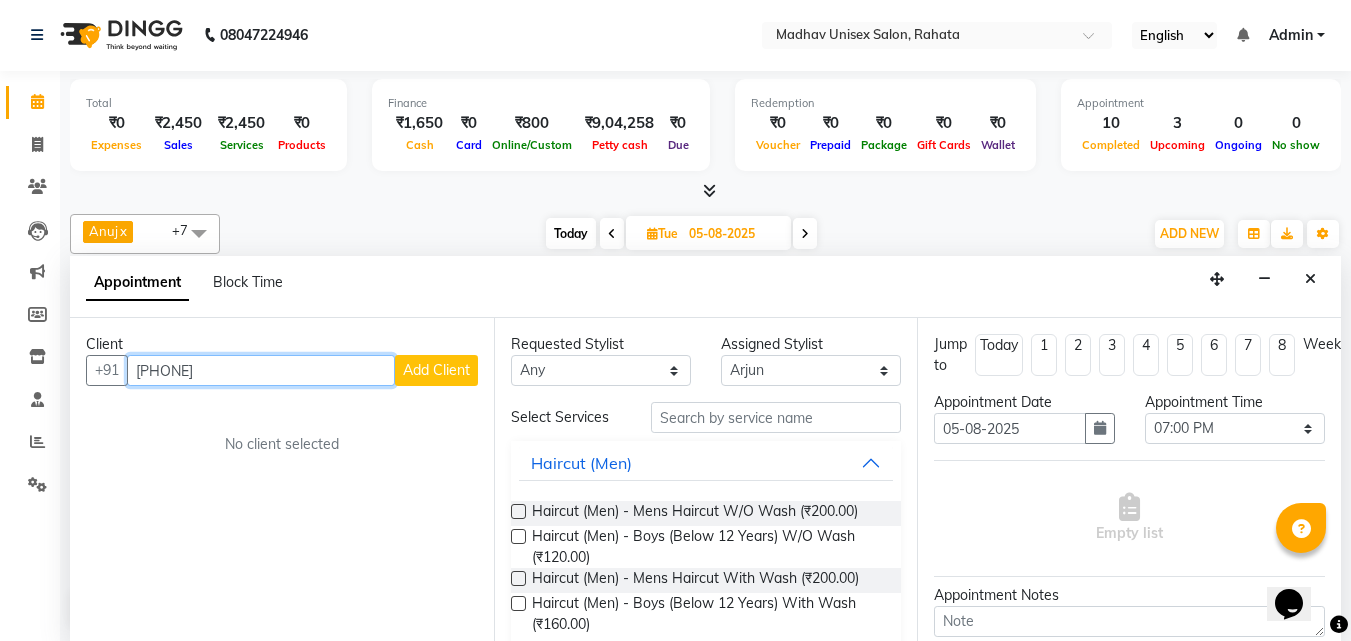 type on "[PHONE]" 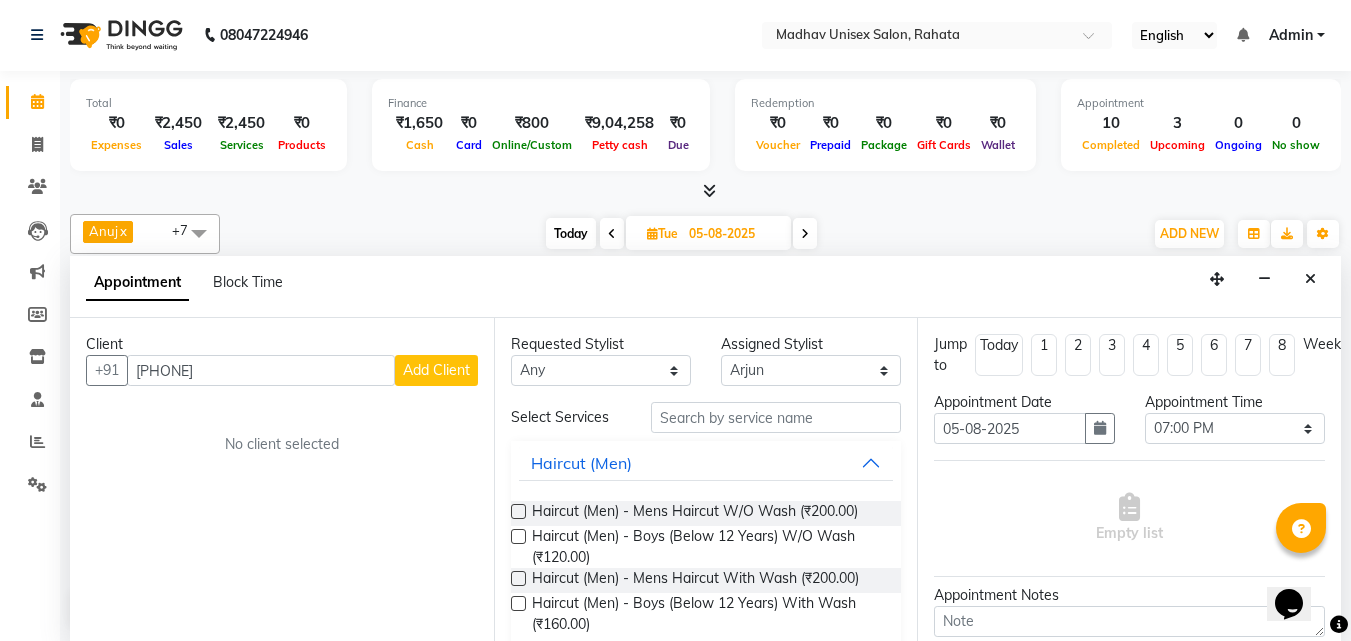 click on "Add Client" at bounding box center [436, 370] 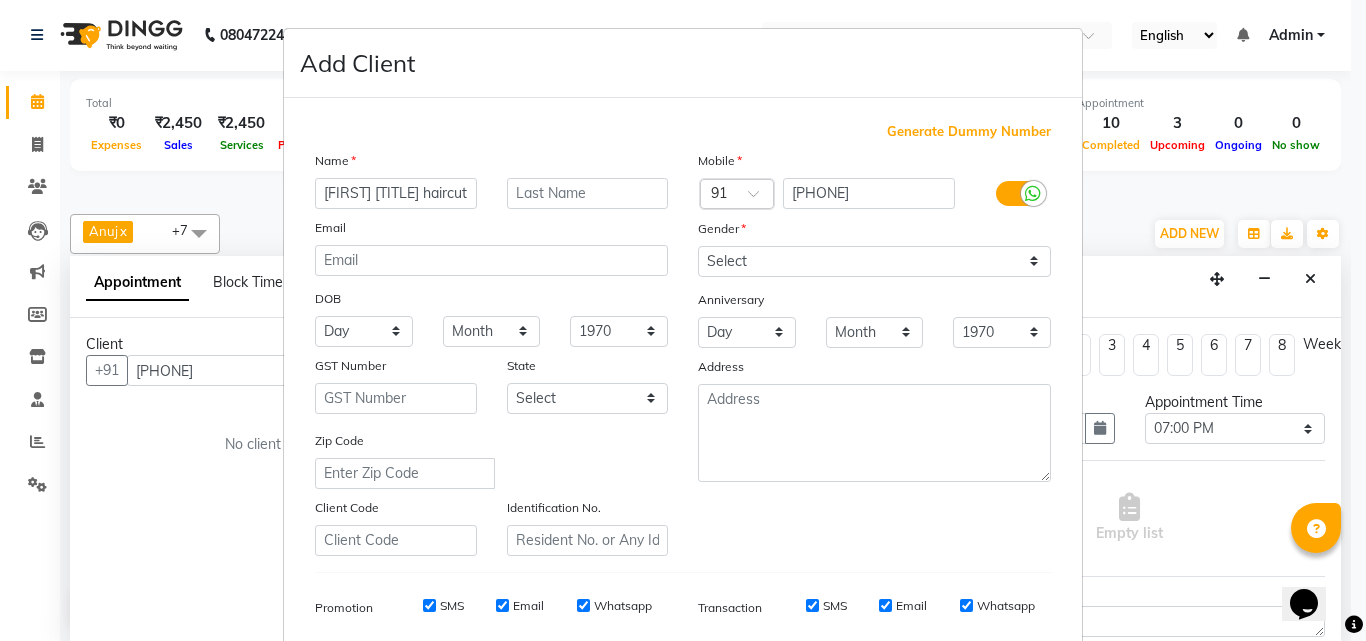 type on "[FIRST] [TITLE] haircut" 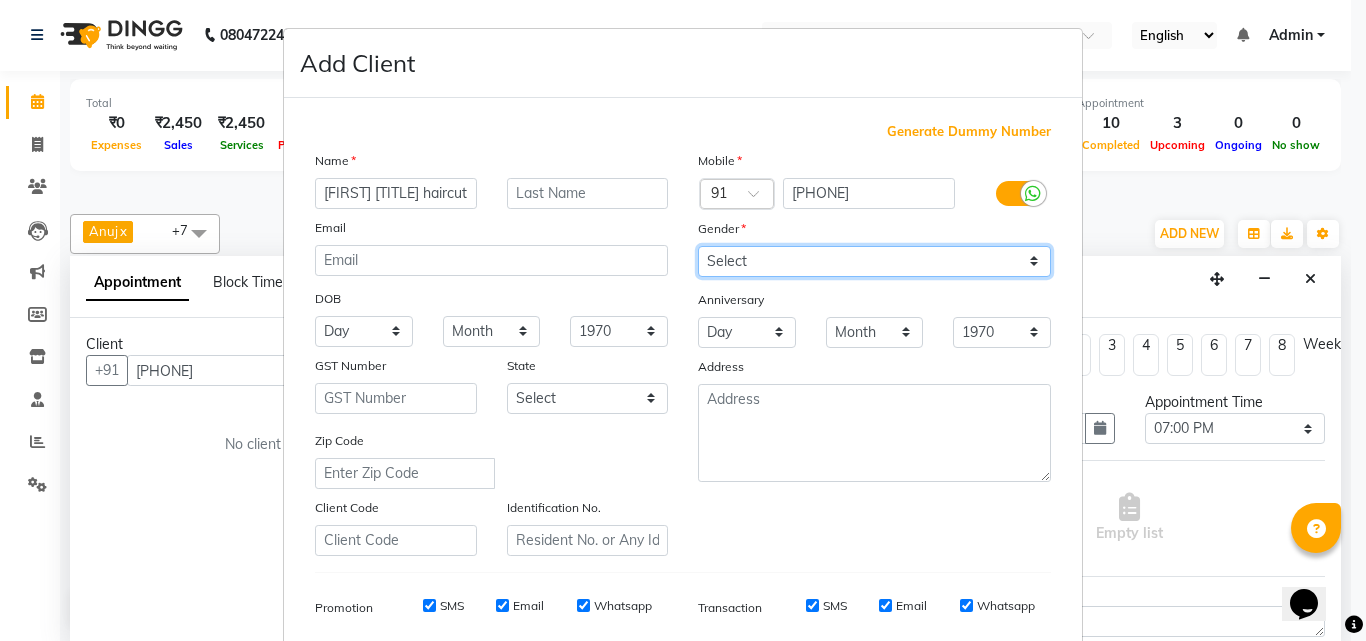 click on "Select Male Female Other Prefer Not To Say" at bounding box center [874, 261] 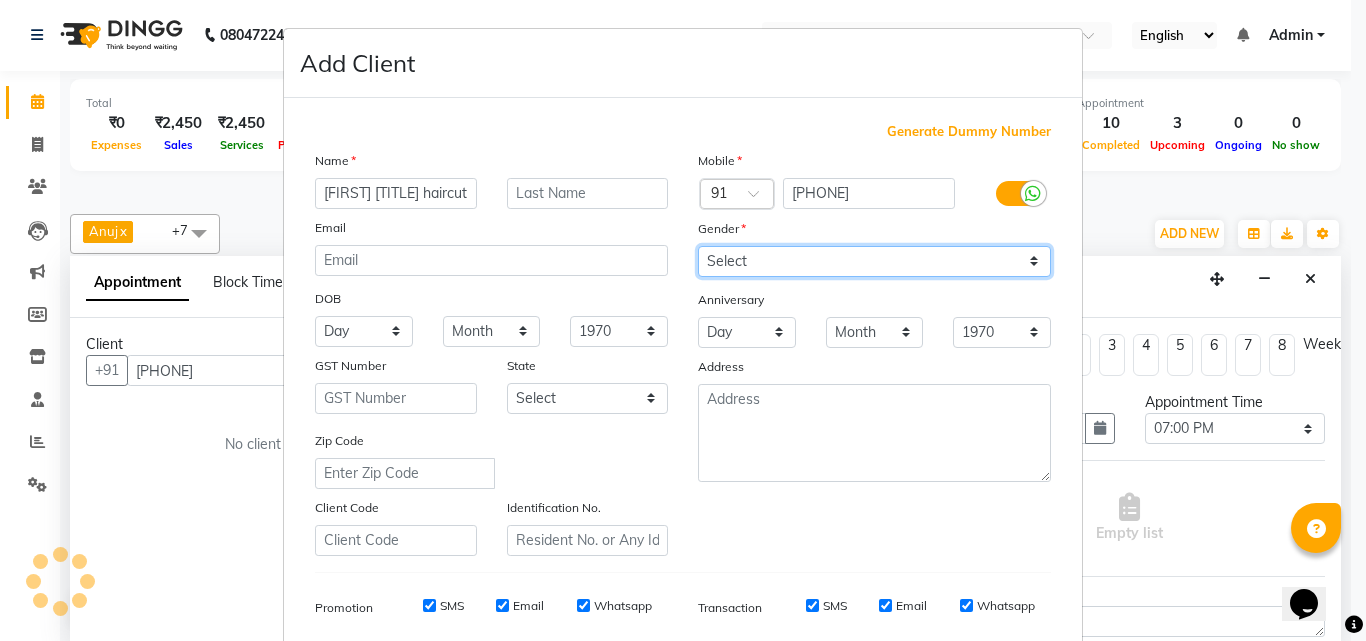 select on "female" 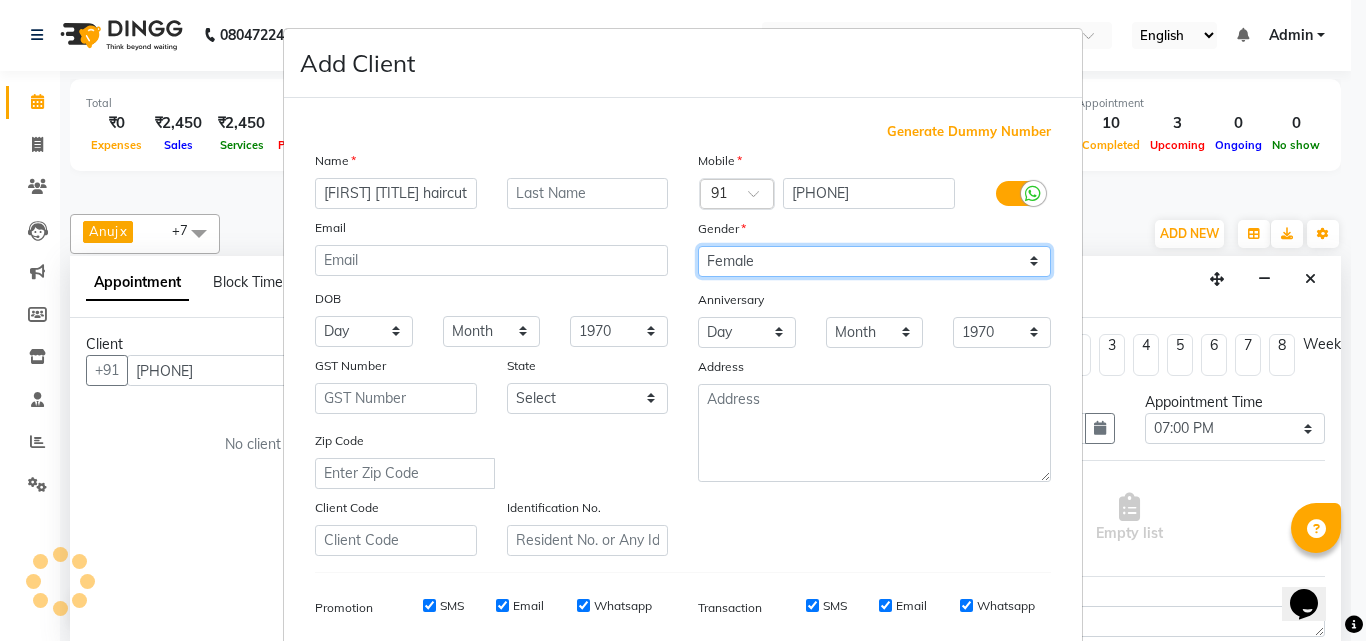 click on "Select Male Female Other Prefer Not To Say" at bounding box center (874, 261) 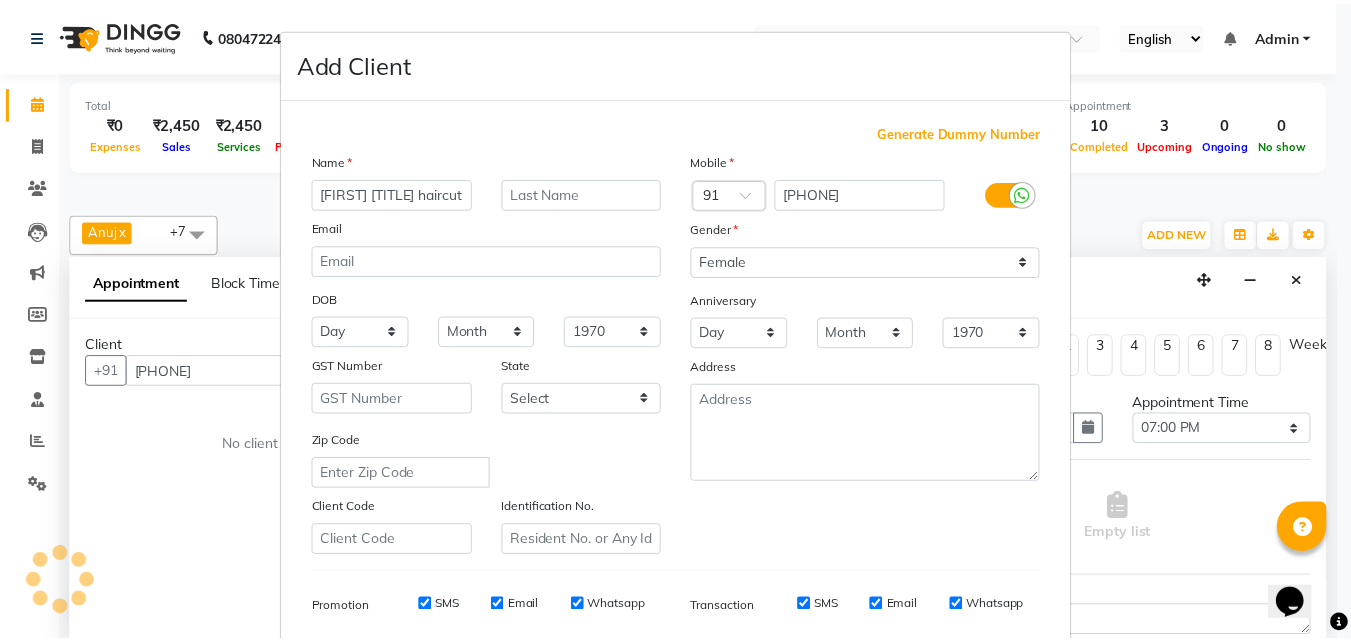 scroll, scrollTop: 282, scrollLeft: 0, axis: vertical 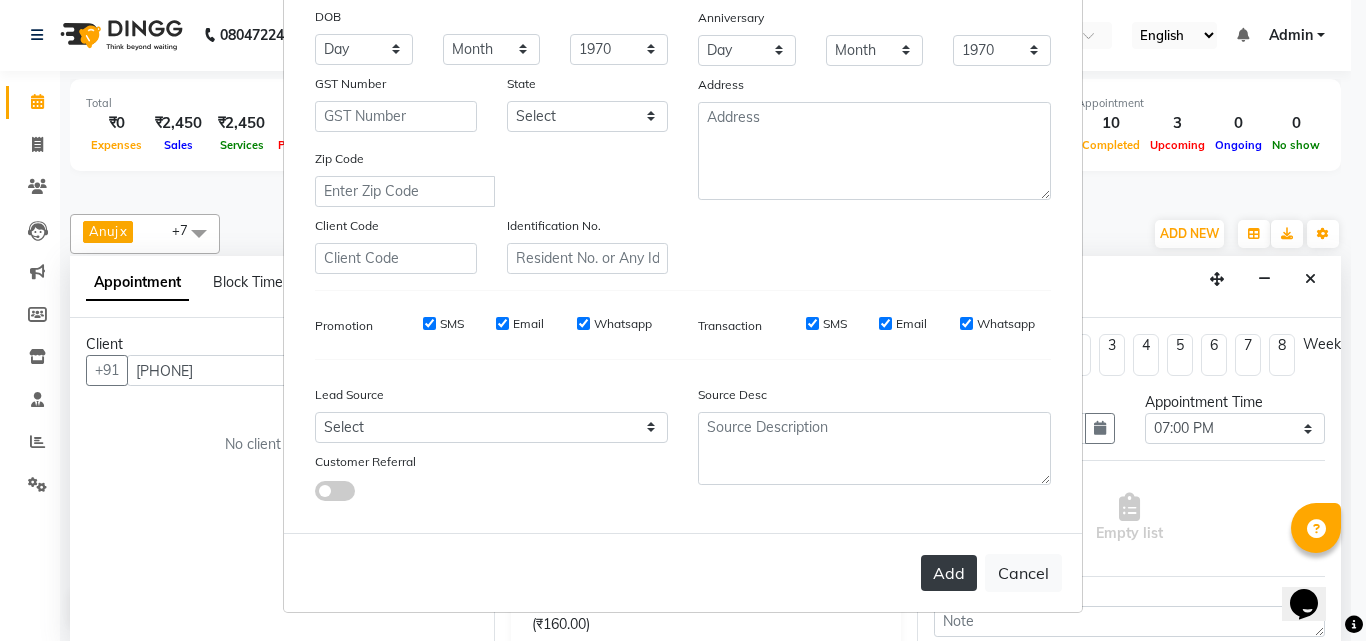 click on "Add" at bounding box center (949, 573) 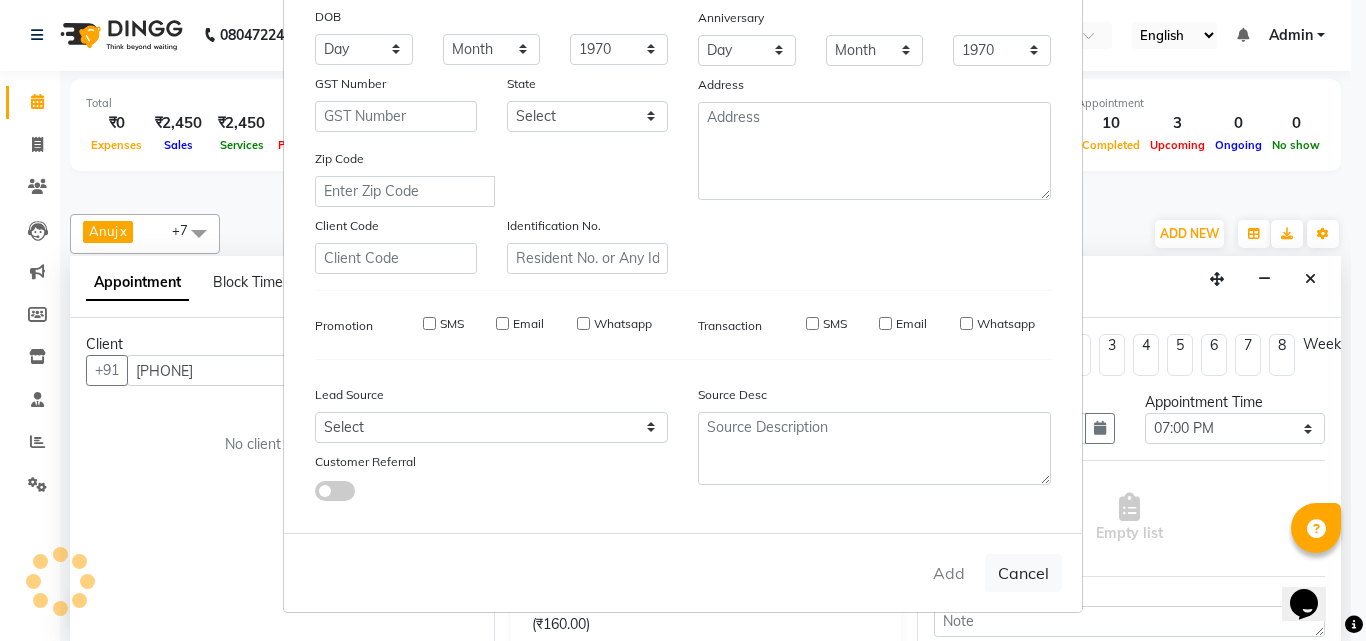 type 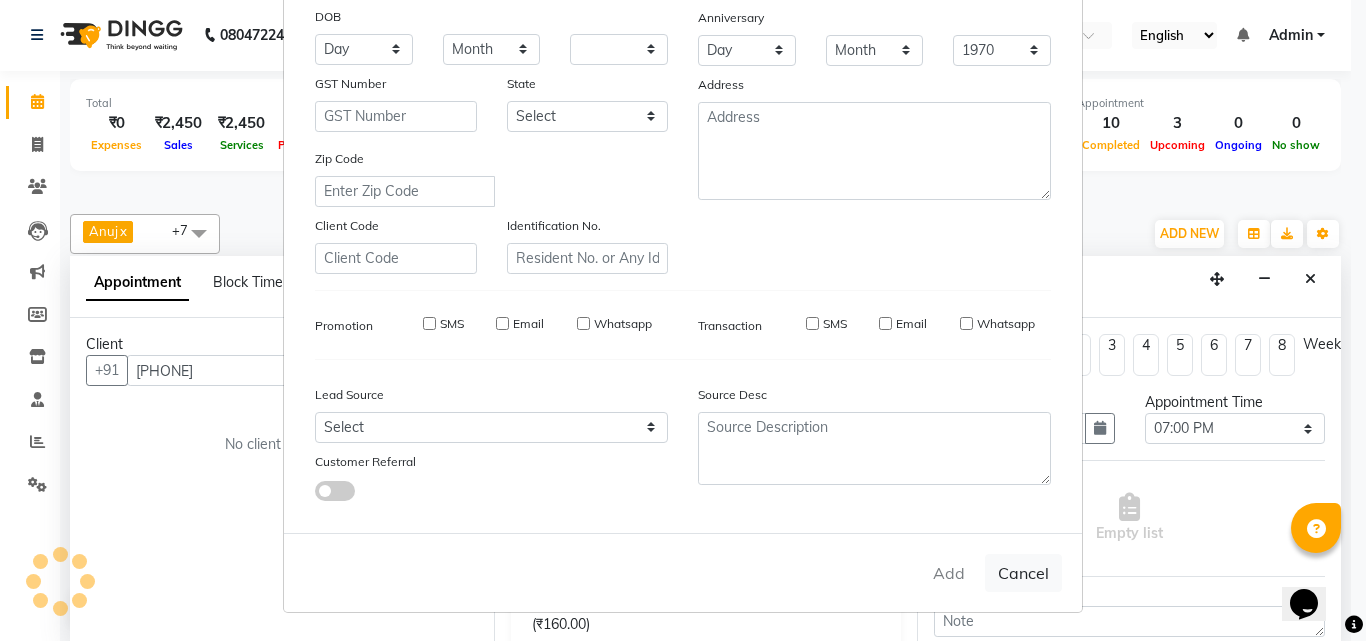 select 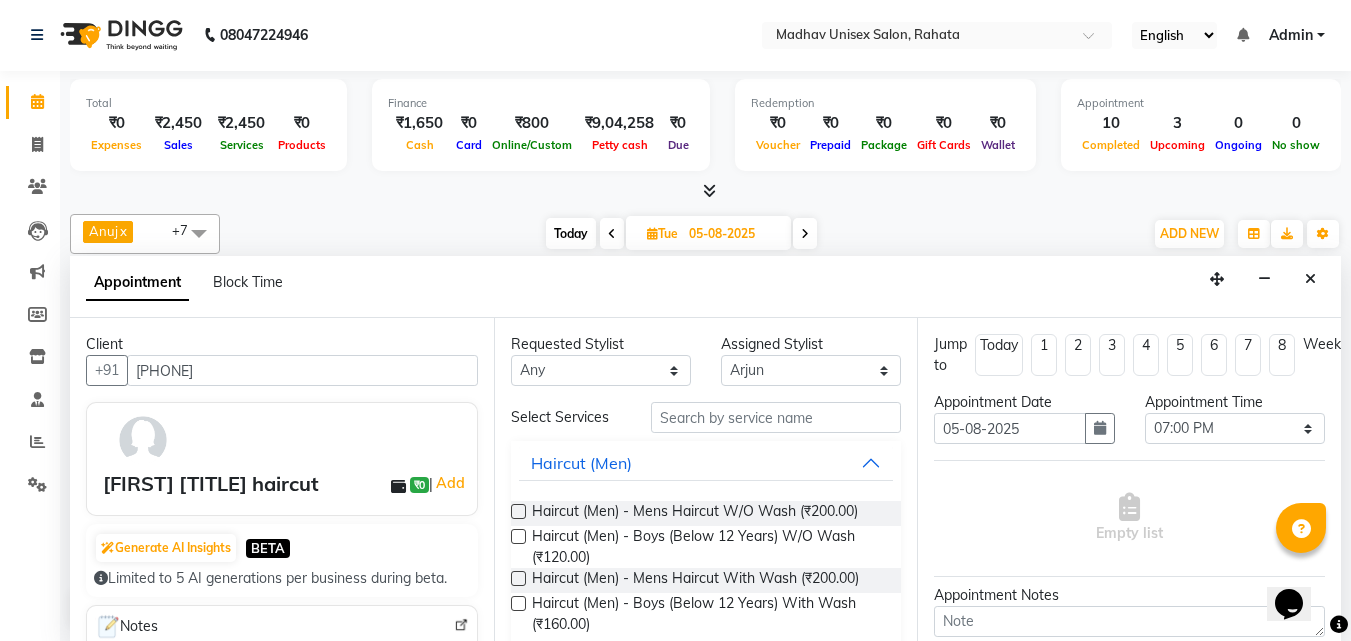click on "Total  ₹0  Expenses ₹2,450  Sales ₹2,450  Services ₹0  Products Finance  ₹1,650  Cash ₹0  Card ₹800  Online/Custom ₹9,04,258 Petty cash ₹0 Due  Redemption  ₹0 Voucher ₹0 Prepaid ₹0 Package ₹0  Gift Cards ₹0  Wallet  Appointment  10 Completed 3 Upcoming 0 Ongoing 0 No show  Other sales  ₹0  Packages ₹0  Memberships ₹0  Vouchers ₹0  Prepaids ₹0  Gift Cards [FIRST] x [FIRST] x [FIRST] x [FIRST] x [FIRST] x [FIRST] x [FIRST] [FIRST] x [FIRST]  x +7 UnSelect All [FIRST] [FIRST] [FIRST] [FIRST] [FIRST] [FIRST] [FIRST]  [FIRST]  Today  Tue 05-08-2025 Toggle Dropdown Add Appointment Add Invoice Add Expense Add Attendance Add Client Add Transaction Toggle Dropdown Add Appointment Add Invoice Add Expense Add Attendance Add Client ADD NEW Toggle Dropdown Add Appointment Add Invoice Add Expense Add Attendance Add Client Add Transaction [FIRST] x [FIRST] x [FIRST] x [FIRST] x [FIRST] x [FIRST] x [FIRST] [FIRST] x [FIRST]  x [FIRST]" 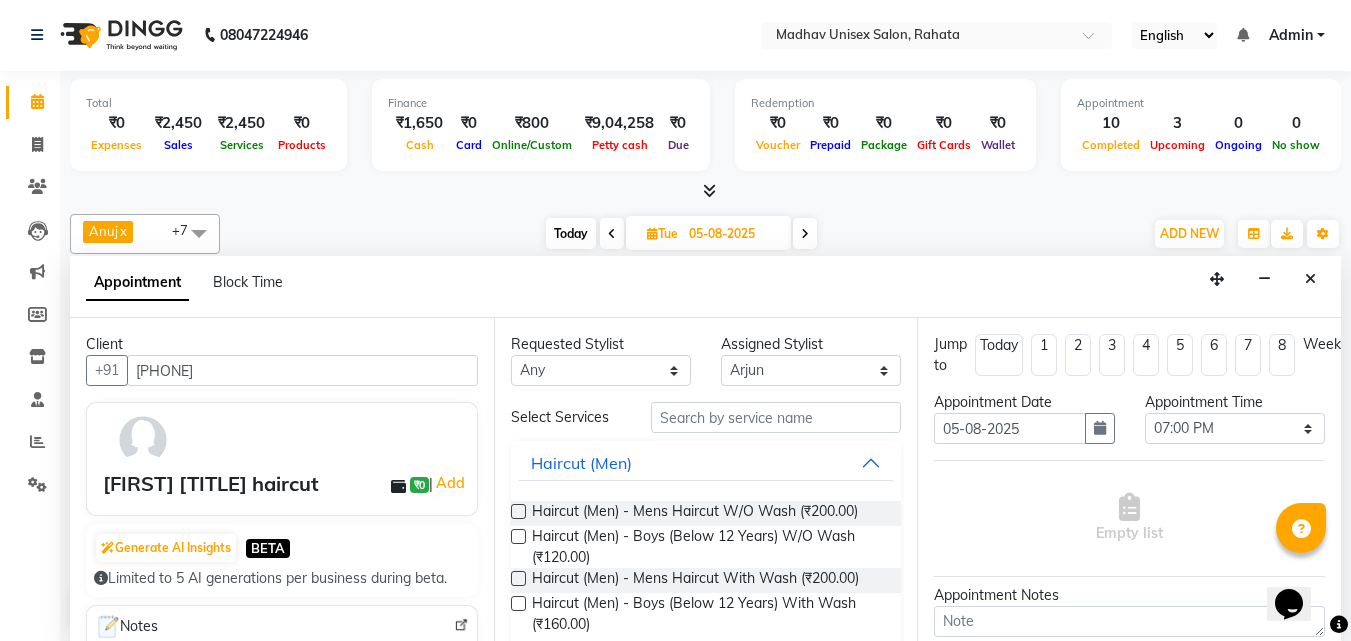 scroll, scrollTop: 199, scrollLeft: 0, axis: vertical 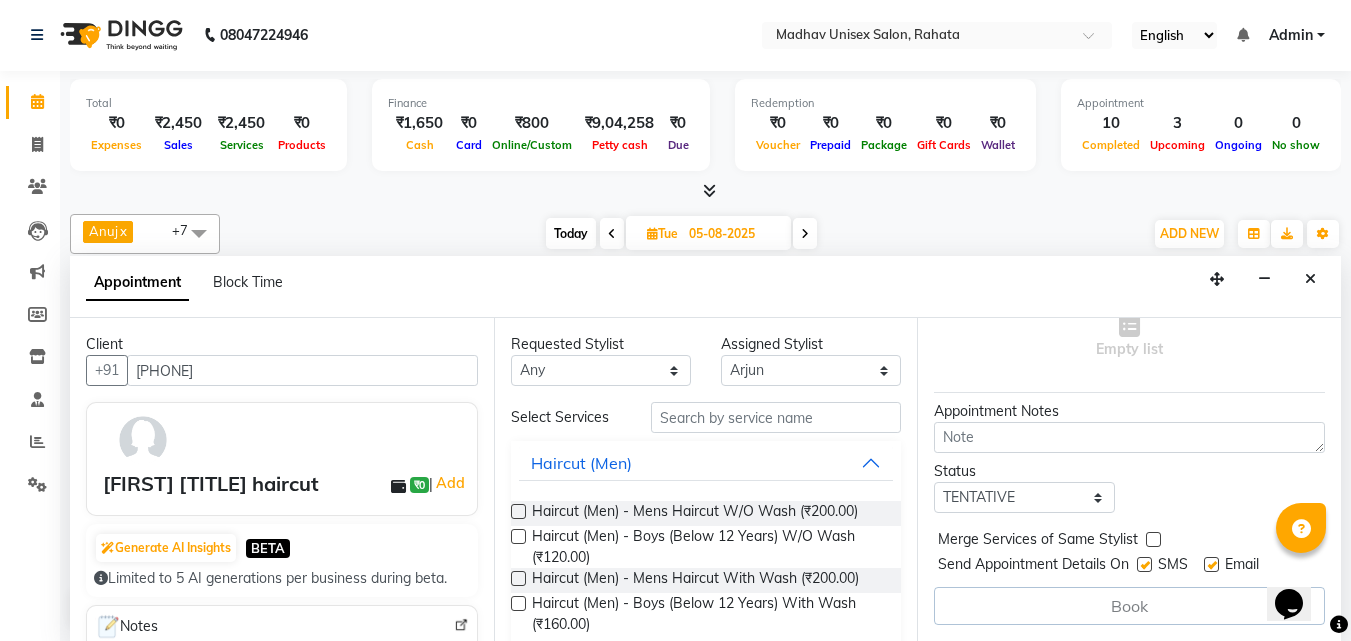 click at bounding box center (518, 578) 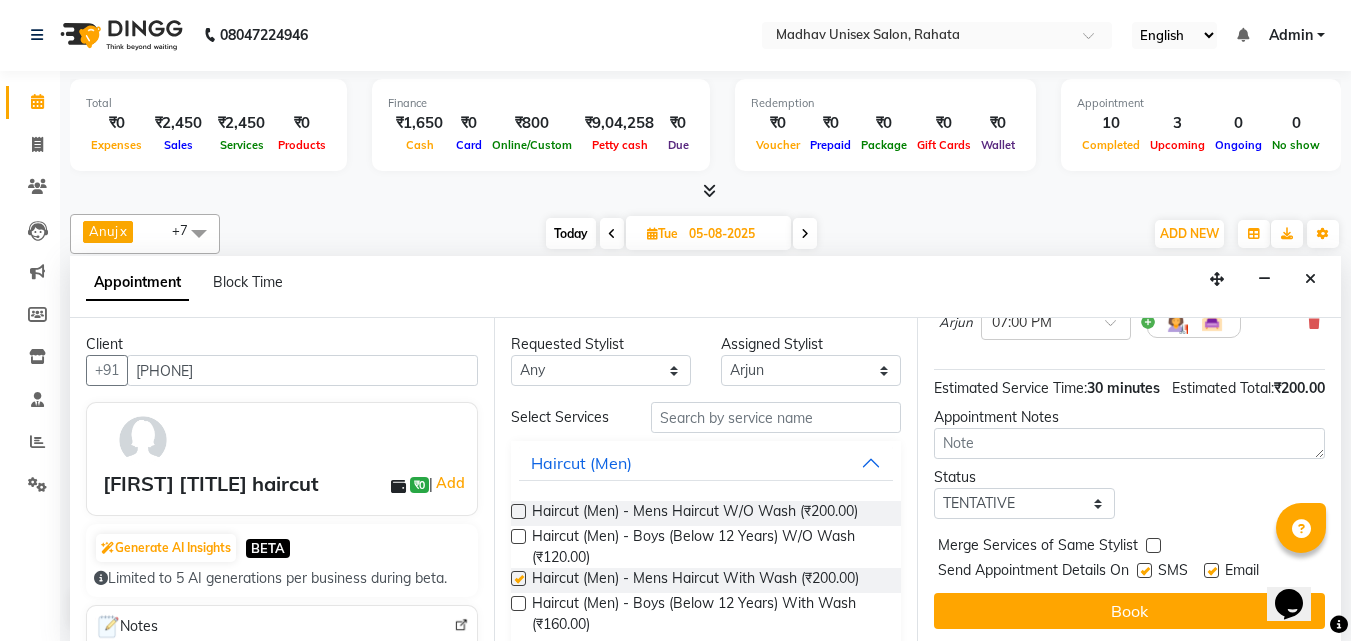 checkbox on "false" 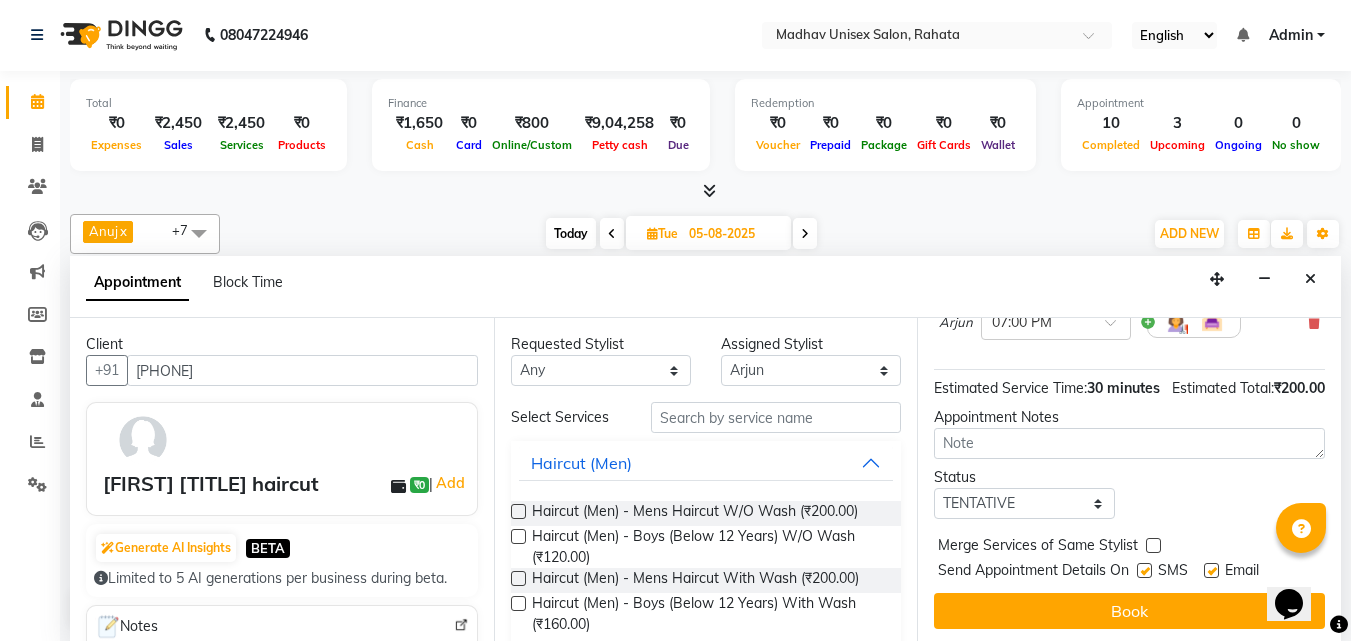 scroll, scrollTop: 260, scrollLeft: 0, axis: vertical 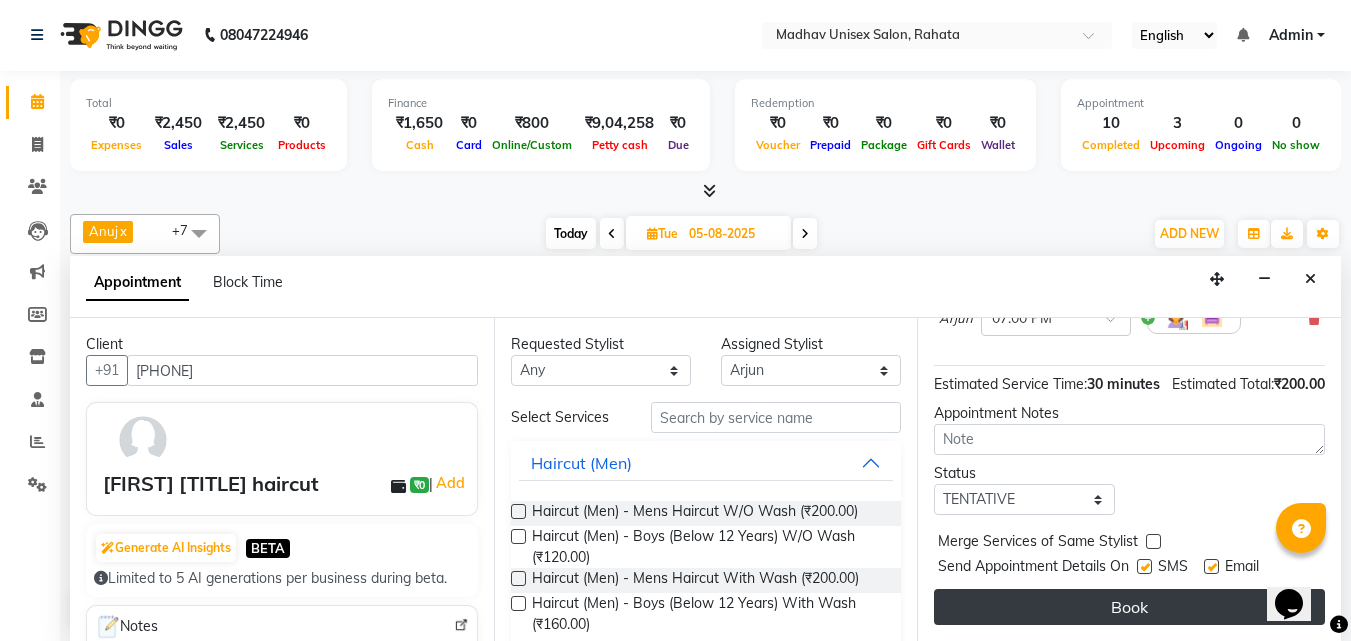 click on "Book" at bounding box center (1129, 607) 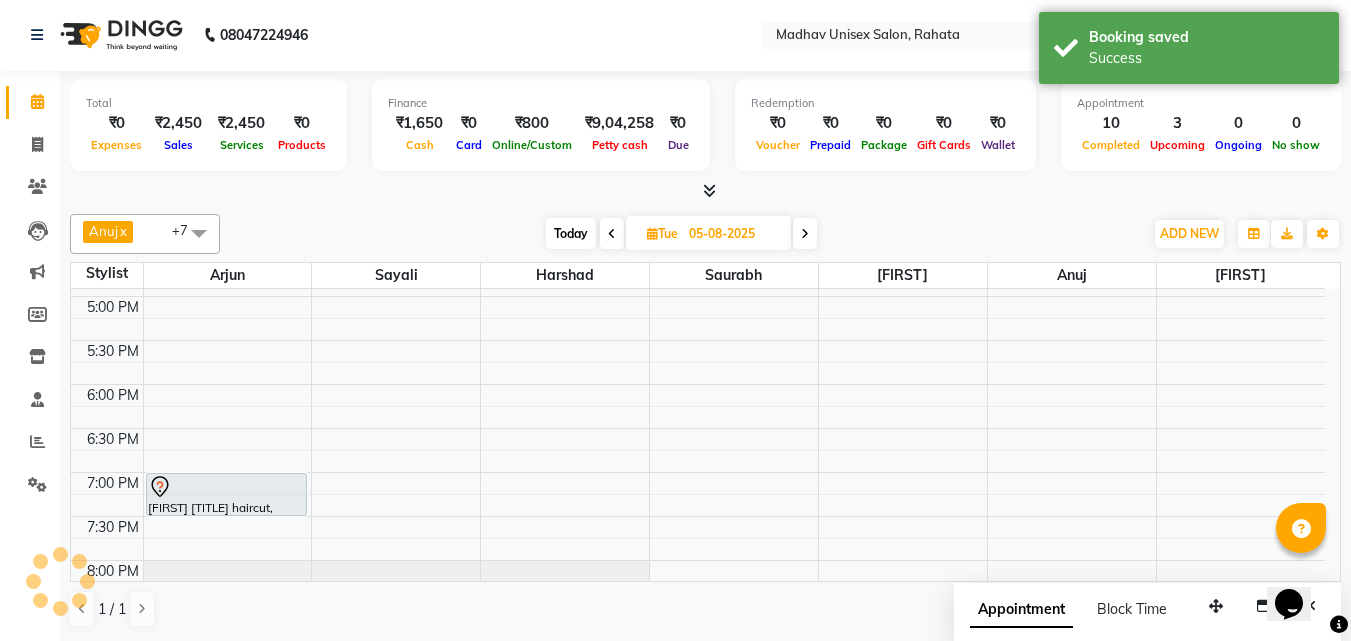 scroll, scrollTop: 0, scrollLeft: 0, axis: both 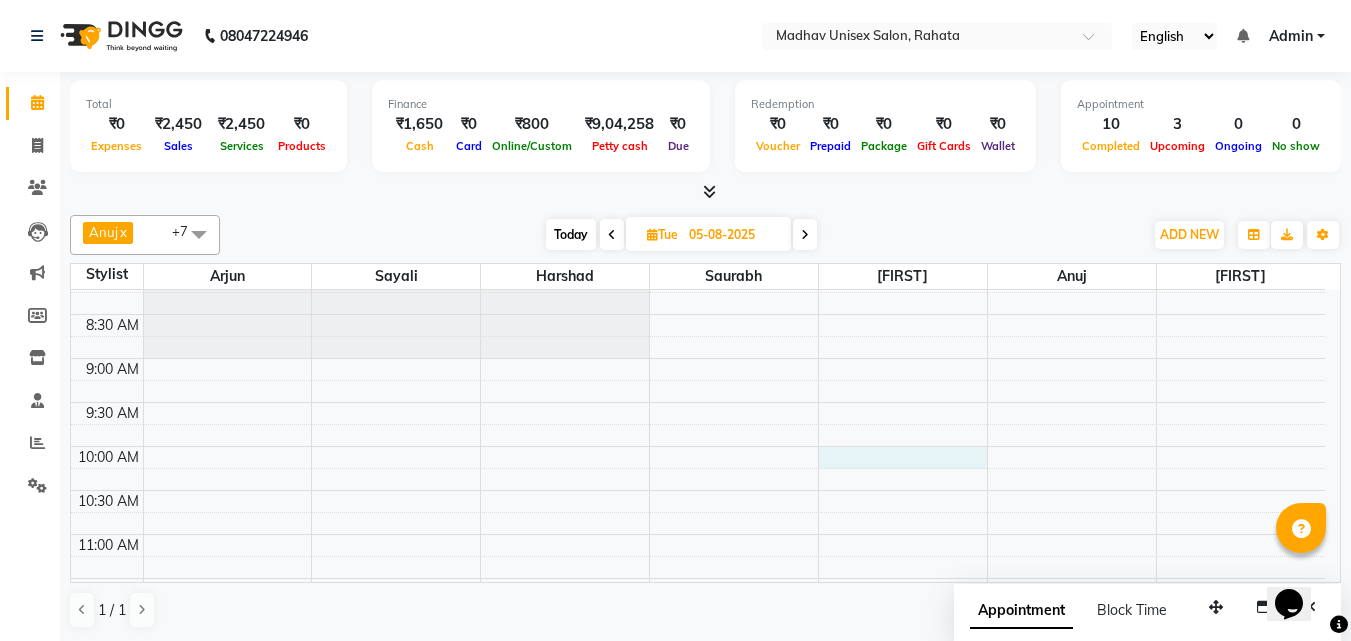 click on "6:00 AM 6:30 AM 7:00 AM 7:30 AM 8:00 AM 8:30 AM 9:00 AM 9:30 AM 10:00 AM 10:30 AM 11:00 AM 11:30 AM 12:00 PM 12:30 PM 1:00 PM 1:30 PM 2:00 PM 2:30 PM 3:00 PM 3:30 PM 4:00 PM 4:30 PM 5:00 PM 5:30 PM 6:00 PM 6:30 PM 7:00 PM 7:30 PM 8:00 PM 8:30 PM 9:00 PM 9:30 PM 10:00 PM 10:30 PM             [FIRST] [TITLE] haircut, 07:00 PM-07:30 PM, Haircut (Men)  - Mens Haircut With Wash" at bounding box center [698, 842] 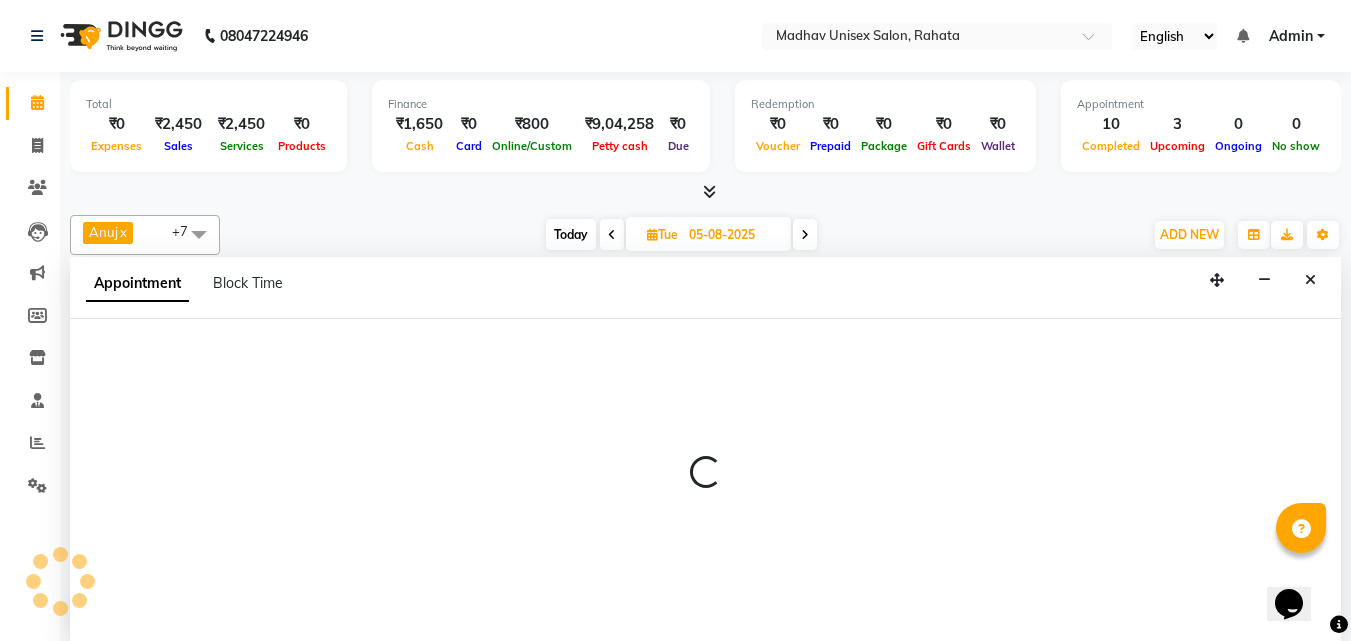select on "36945" 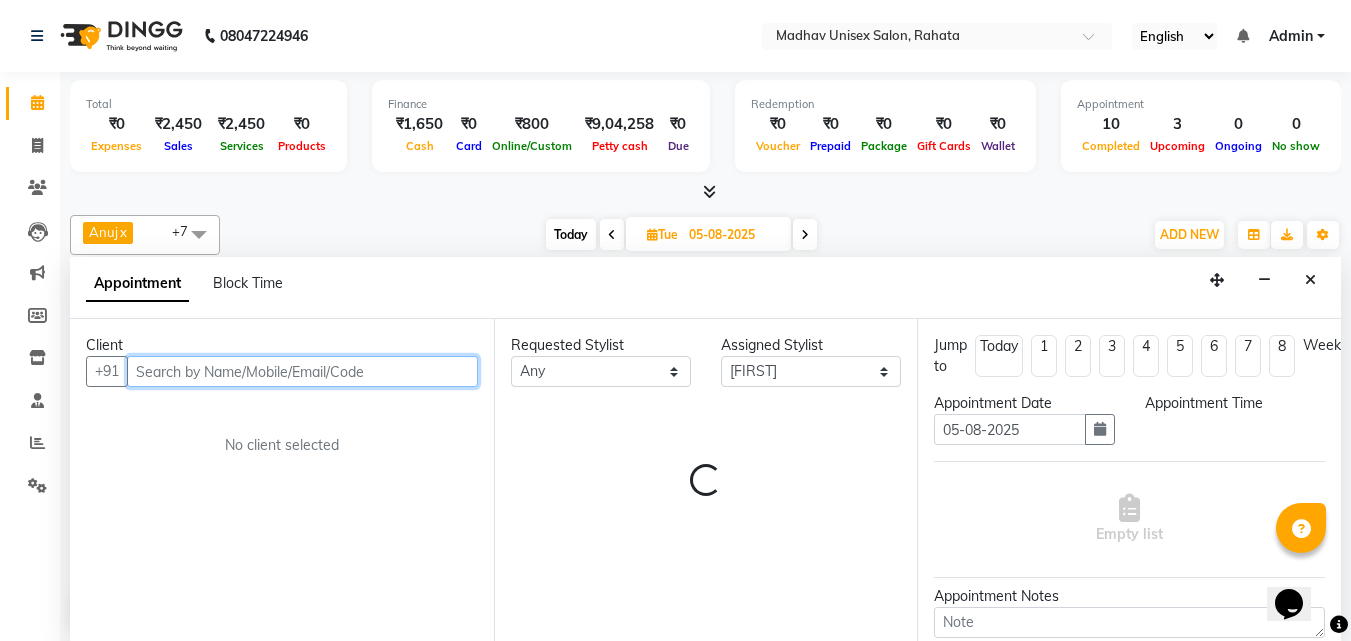 scroll, scrollTop: 1, scrollLeft: 0, axis: vertical 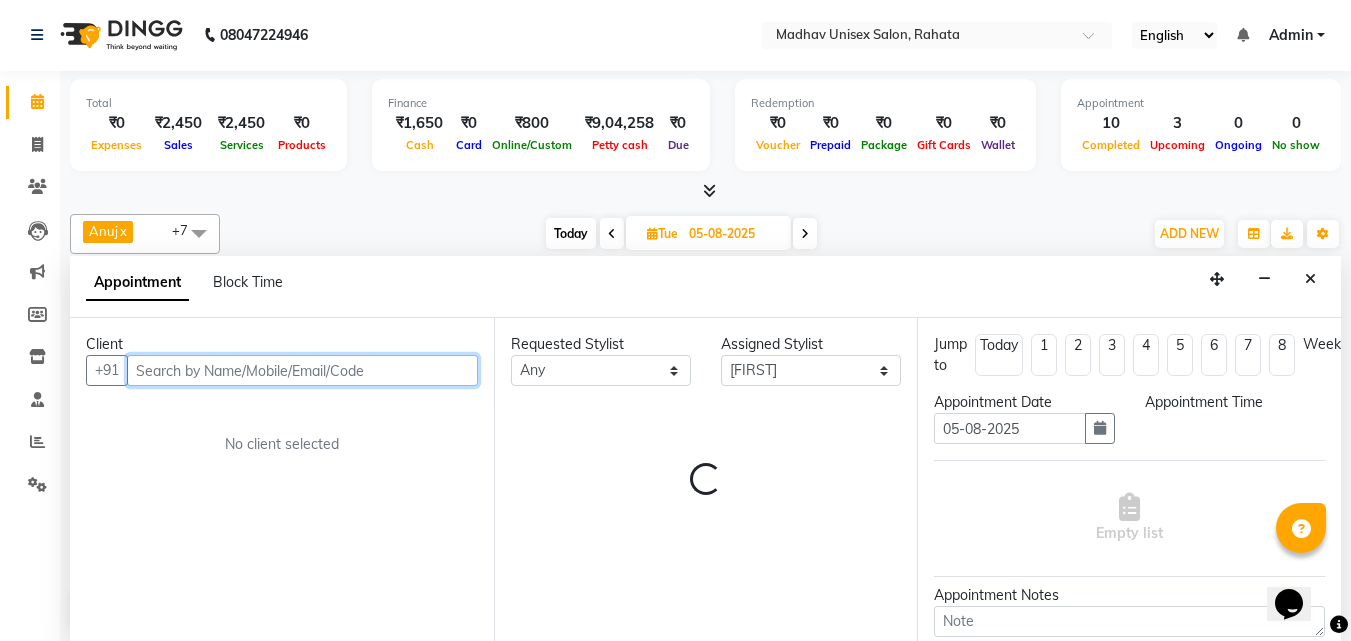 select on "600" 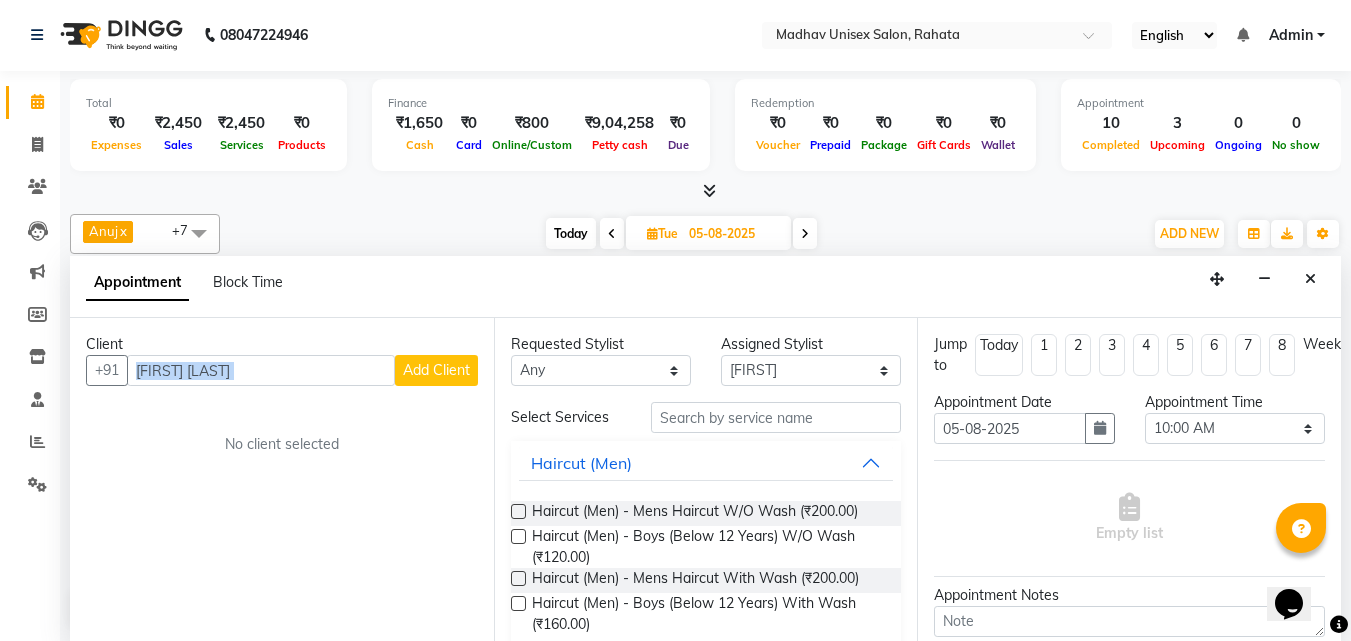 drag, startPoint x: 154, startPoint y: 403, endPoint x: 288, endPoint y: 376, distance: 136.69308 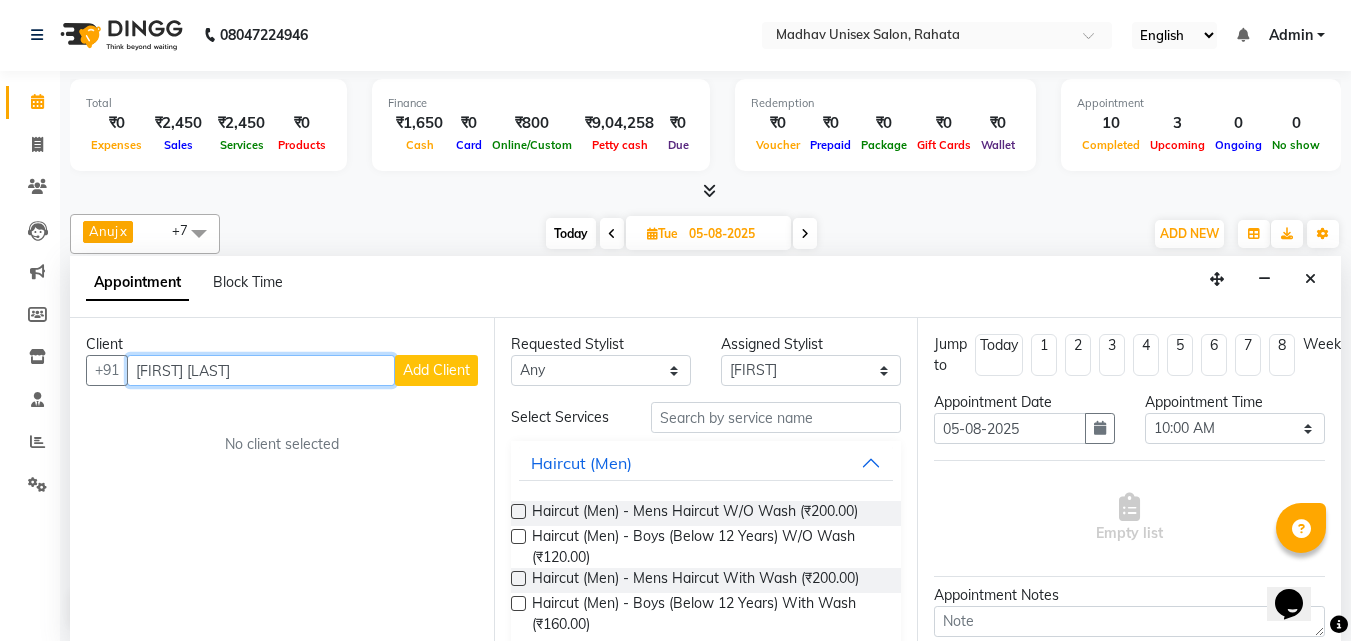 click on "[FIRST] [LAST]" at bounding box center [261, 370] 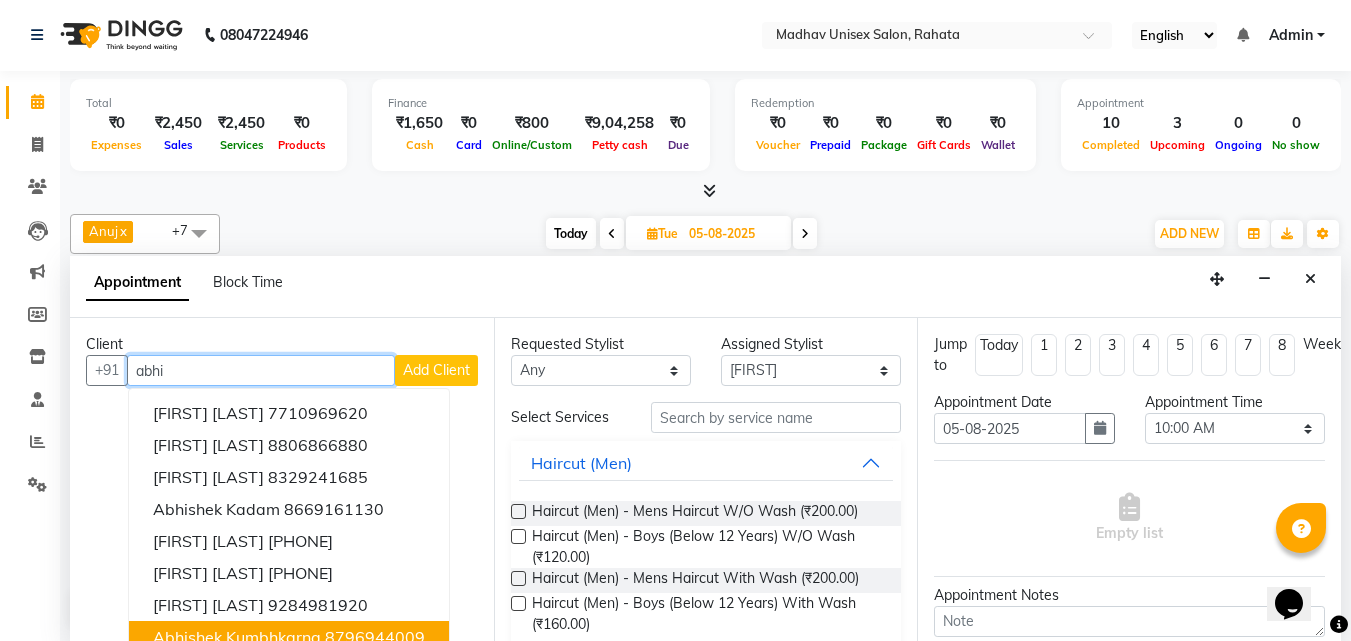 click on "8796944009" at bounding box center (375, 637) 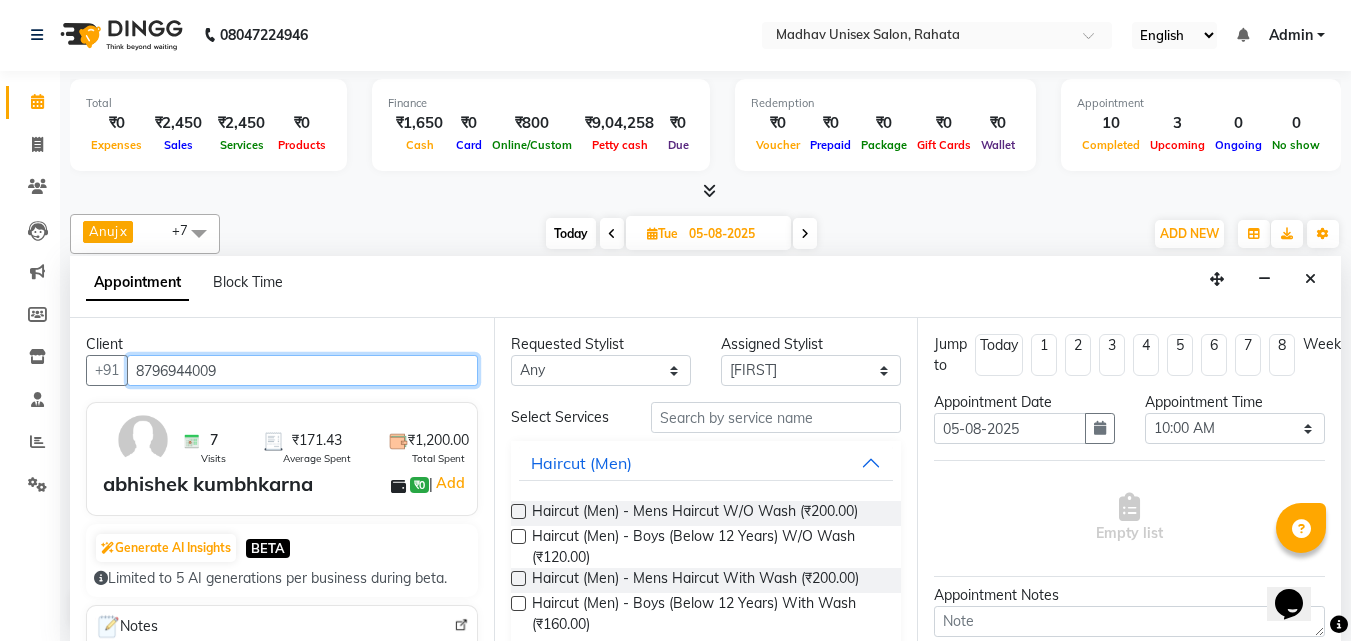 type on "8796944009" 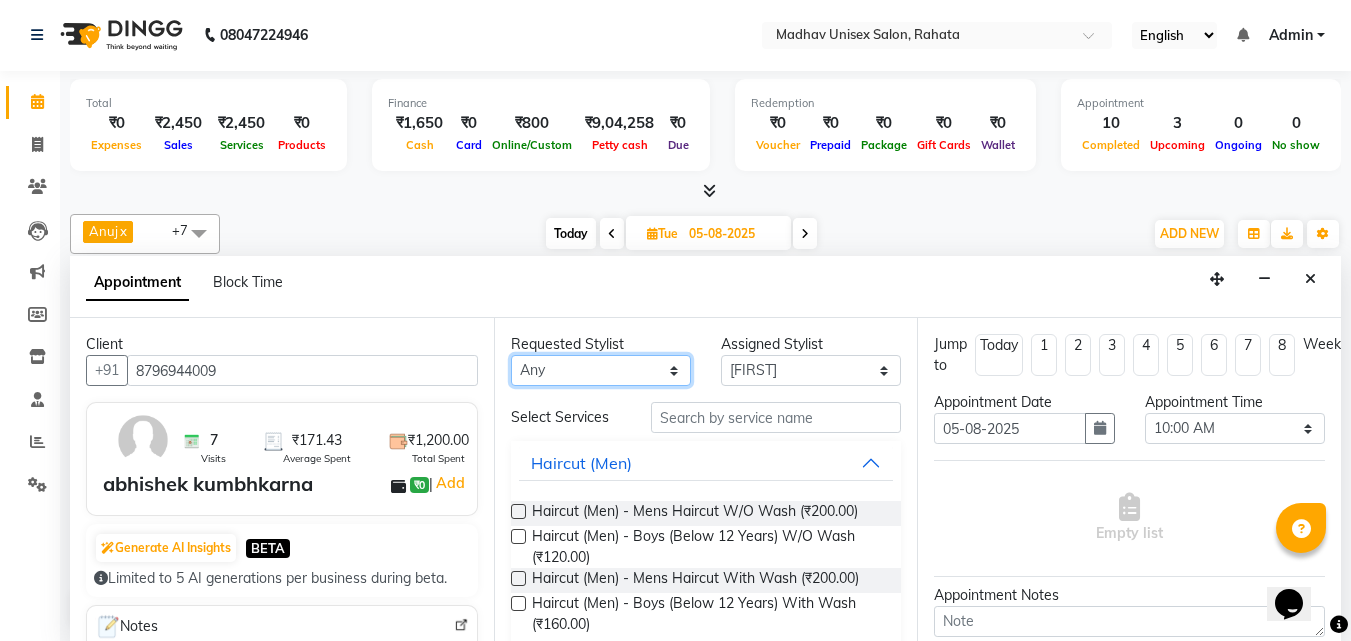 click on "Any [FIRST] [FIRST] [FIRST] [FIRST] [FIRST] [FIRST] [FIRST] [FIRST] [FIRST] [FIRST] [FIRST]" at bounding box center (601, 370) 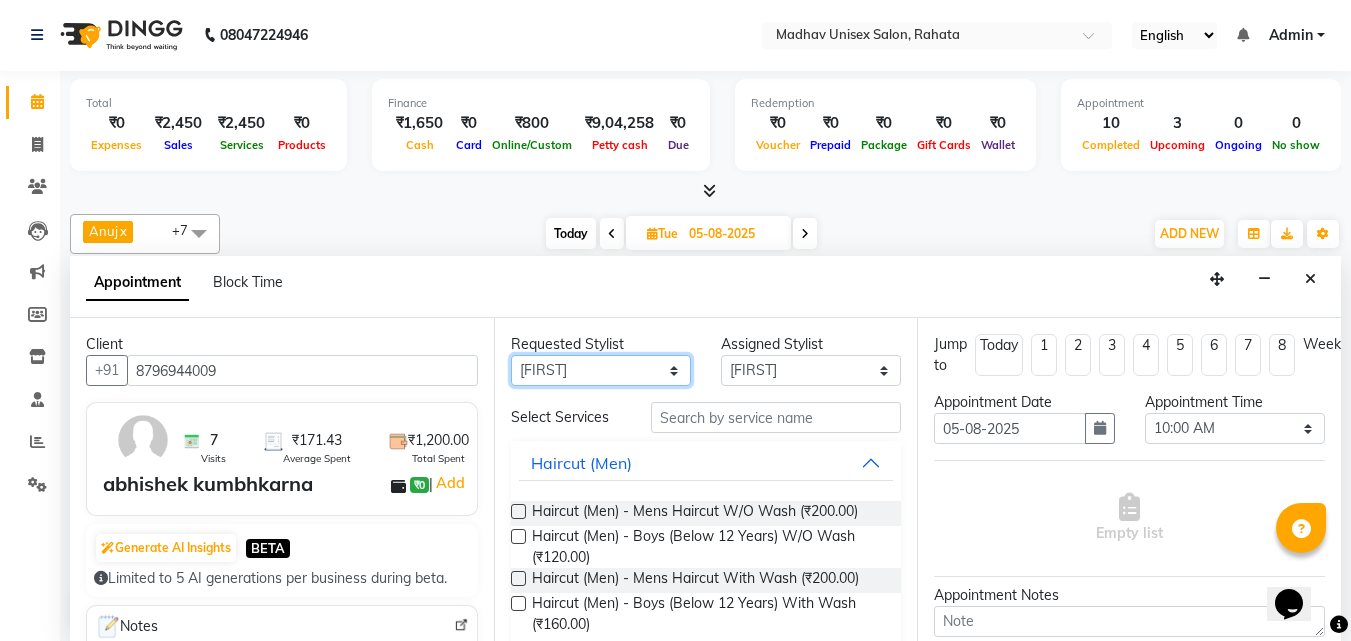 click on "Any [FIRST] [FIRST] [FIRST] [FIRST] [FIRST] [FIRST] [FIRST] [FIRST] [FIRST] [FIRST] [FIRST]" at bounding box center (601, 370) 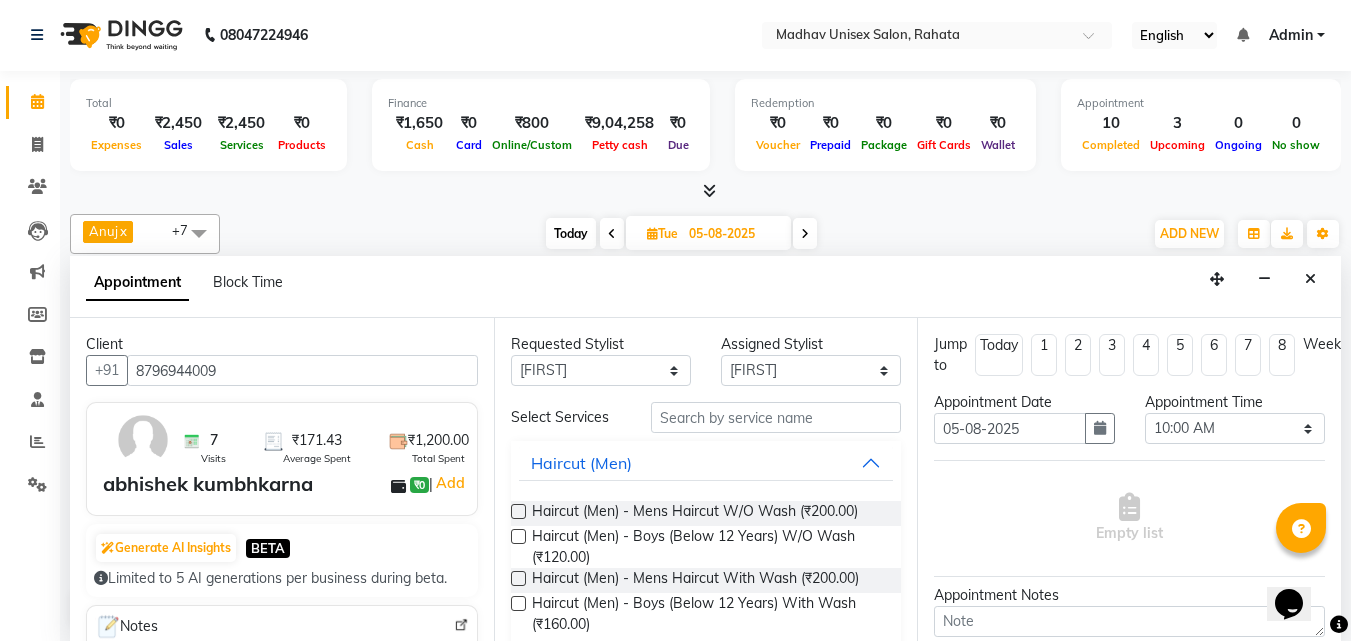 click at bounding box center (518, 578) 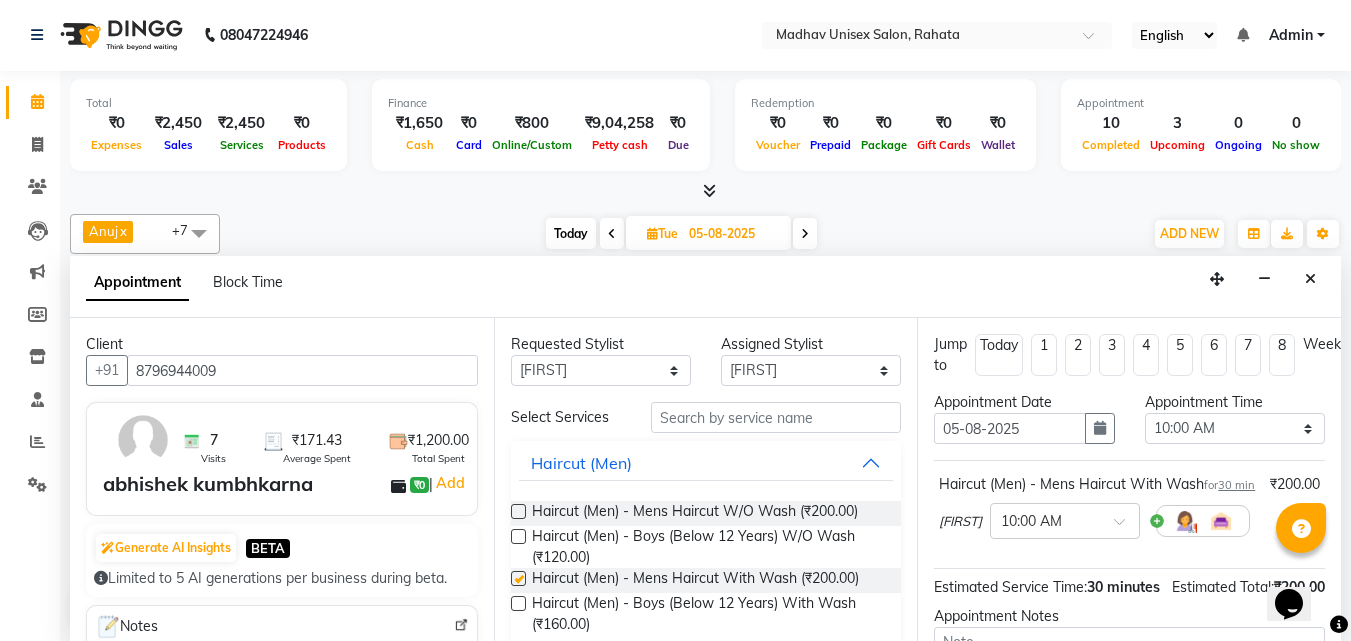 checkbox on "false" 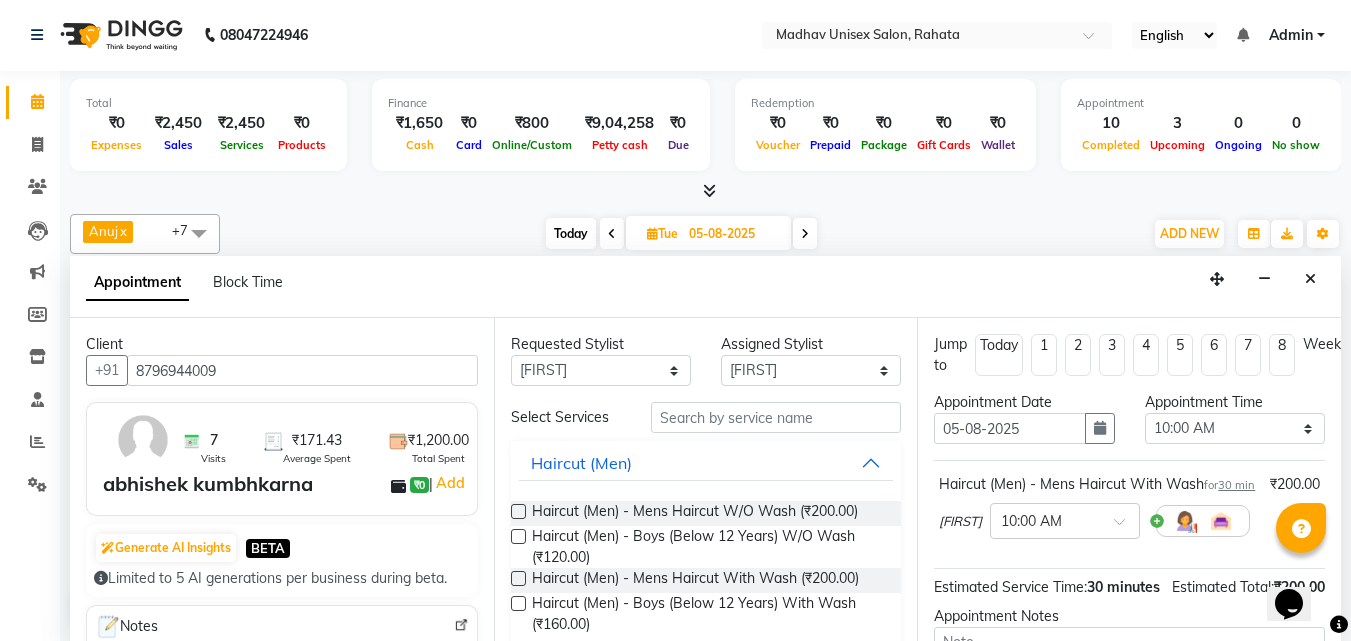 scroll, scrollTop: 260, scrollLeft: 0, axis: vertical 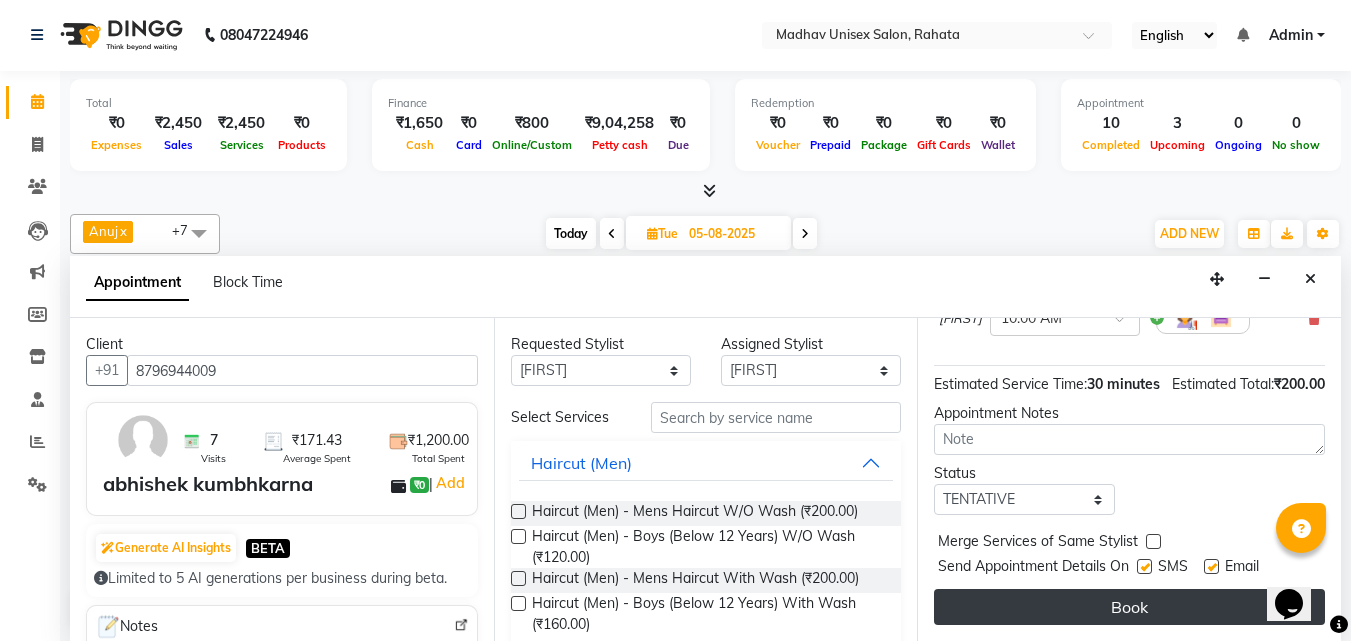 click on "Book" at bounding box center [1129, 607] 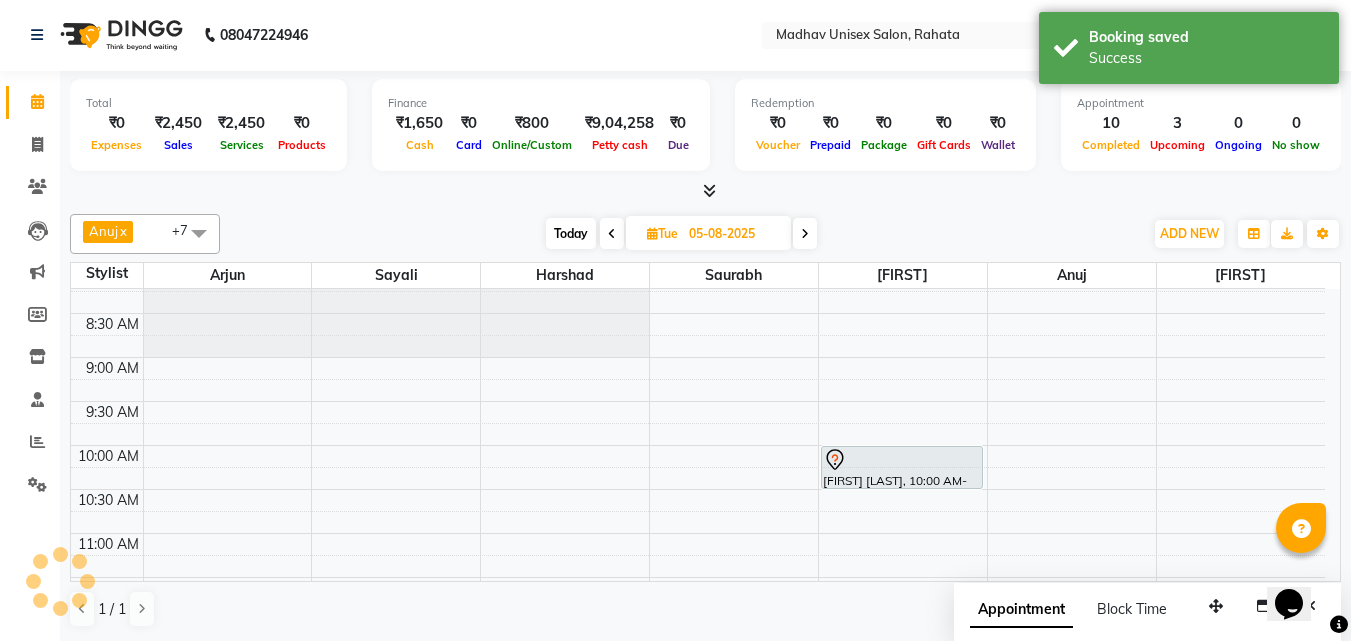 scroll, scrollTop: 0, scrollLeft: 0, axis: both 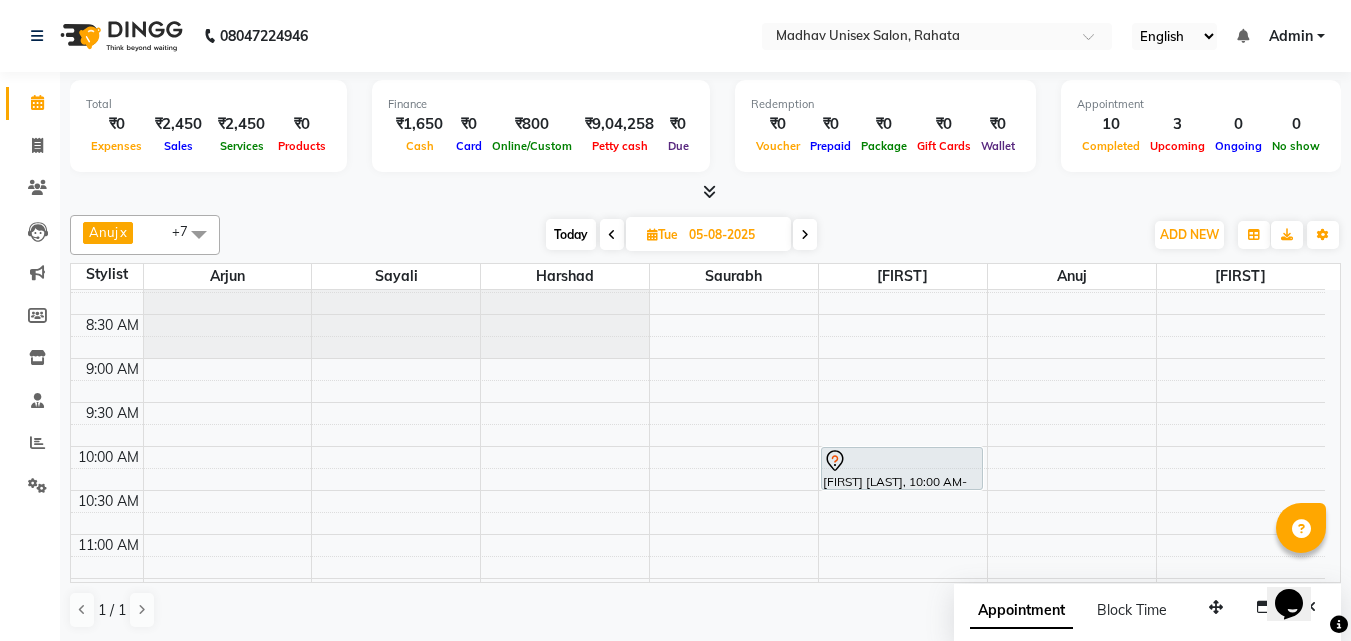 click at bounding box center (612, 235) 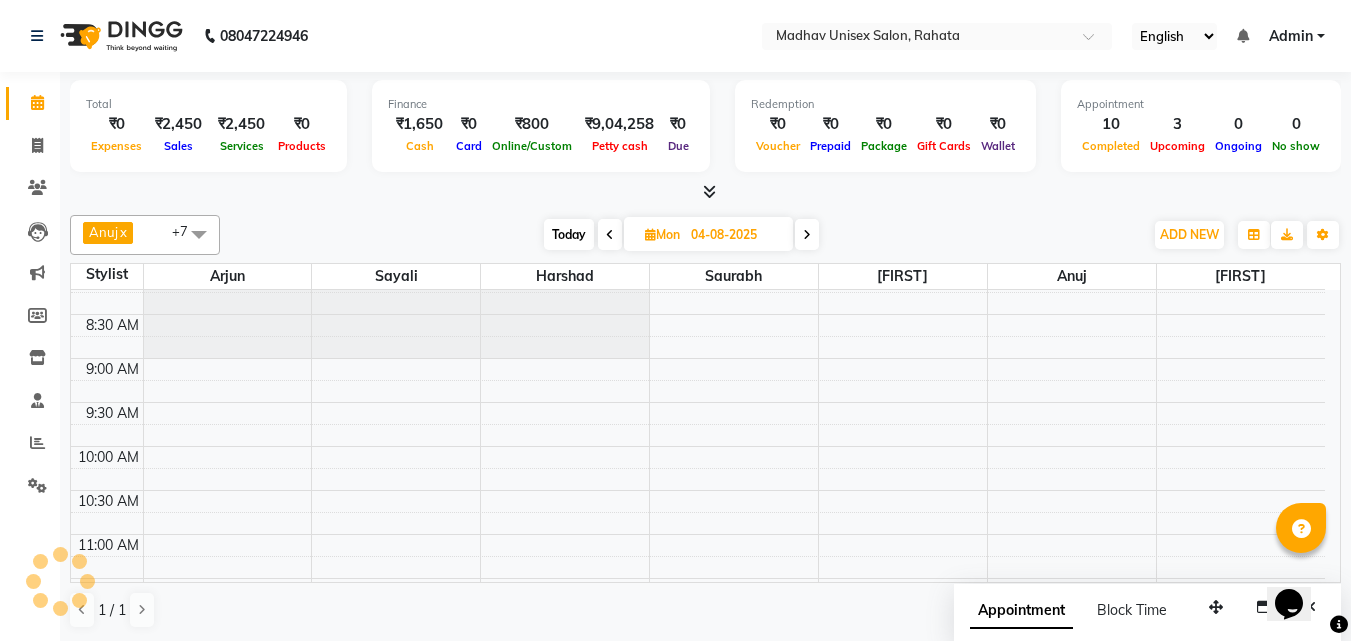 scroll, scrollTop: 705, scrollLeft: 0, axis: vertical 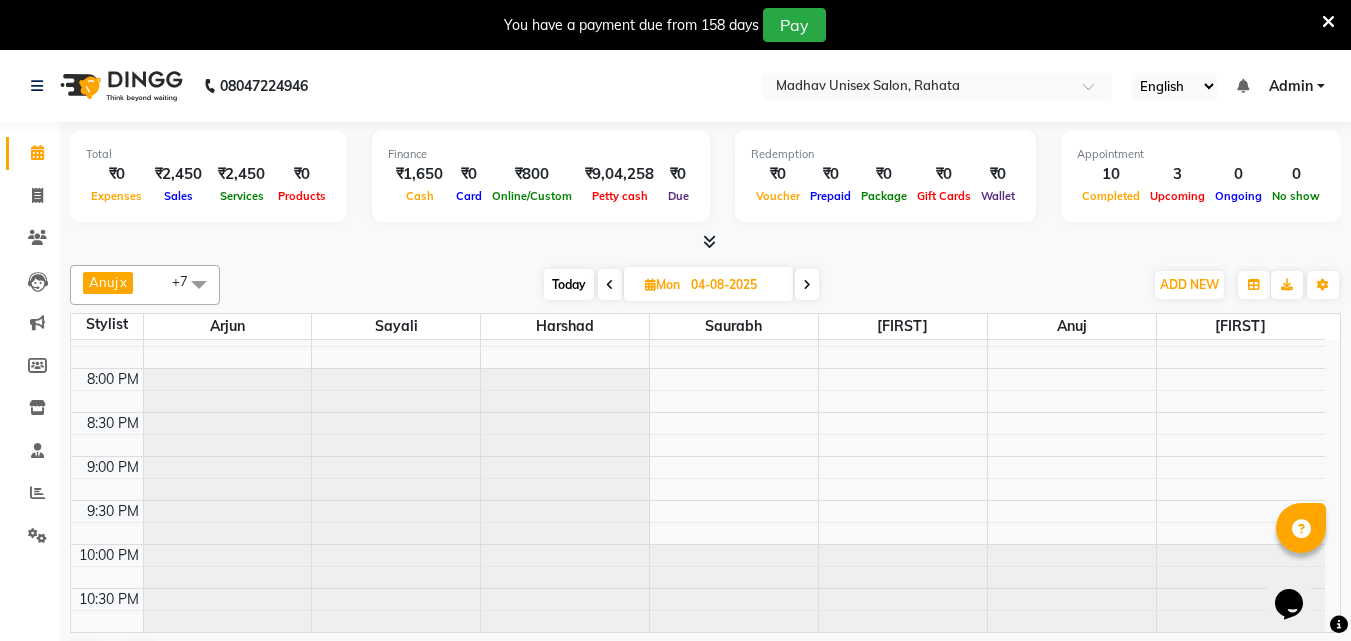 click at bounding box center (610, 285) 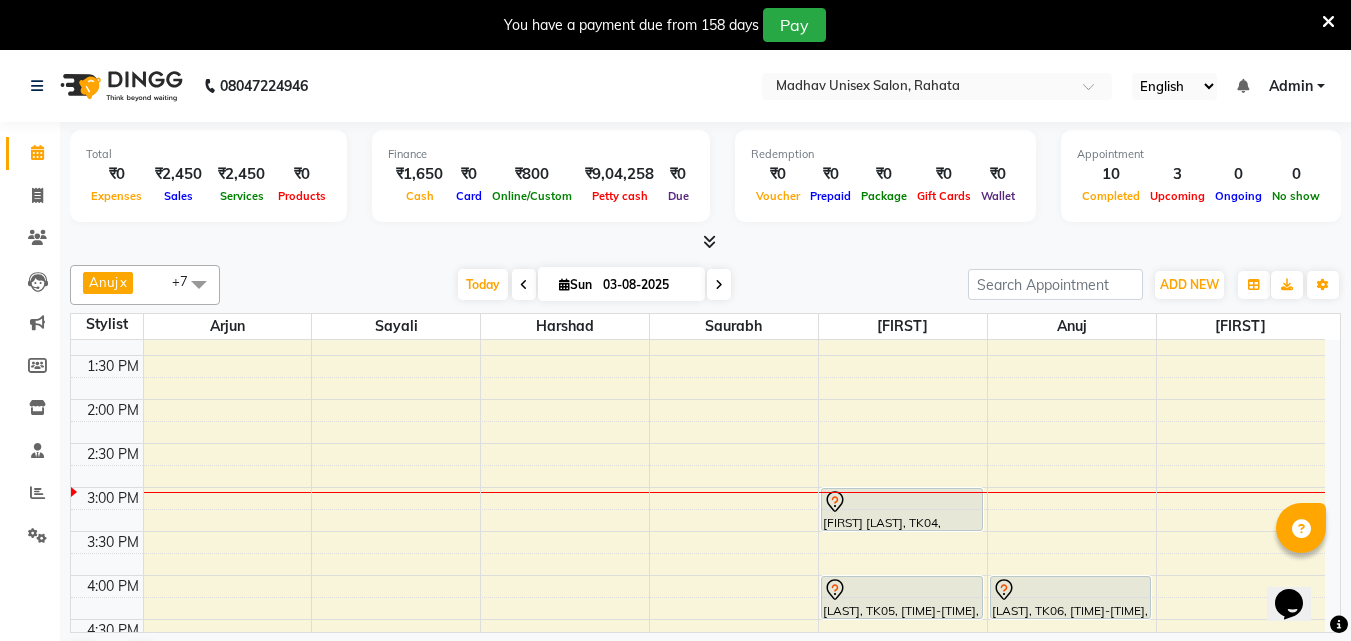 scroll, scrollTop: 648, scrollLeft: 0, axis: vertical 